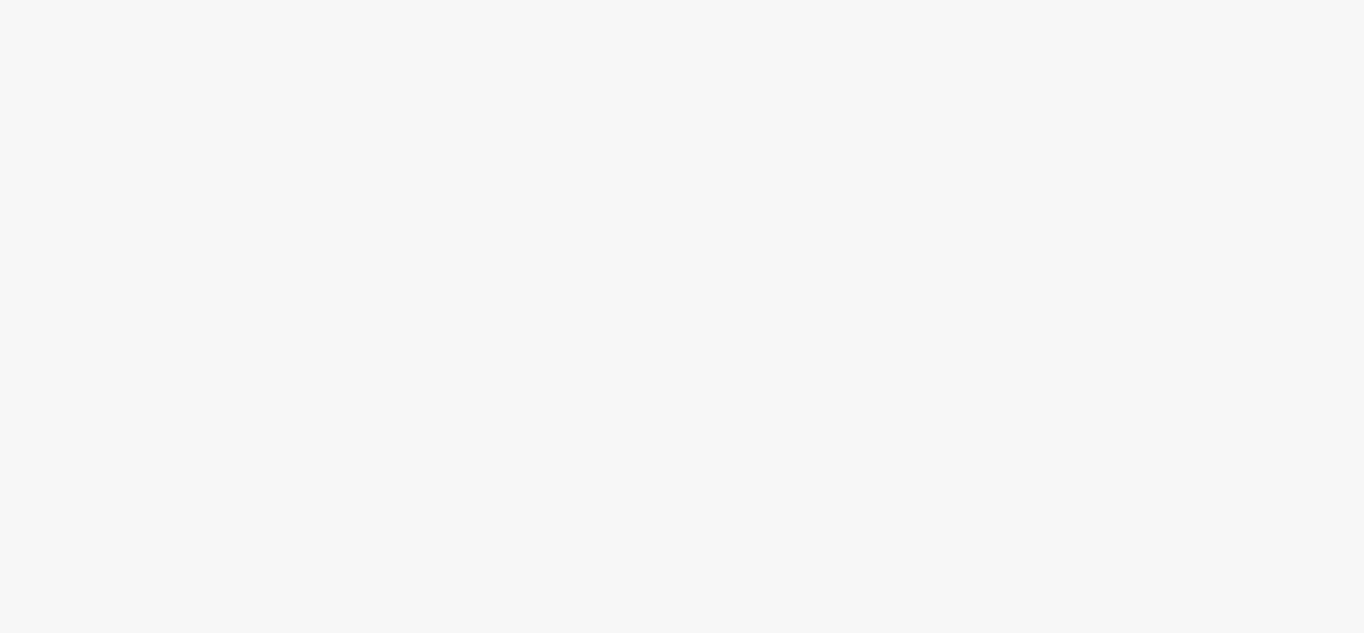scroll, scrollTop: 0, scrollLeft: 0, axis: both 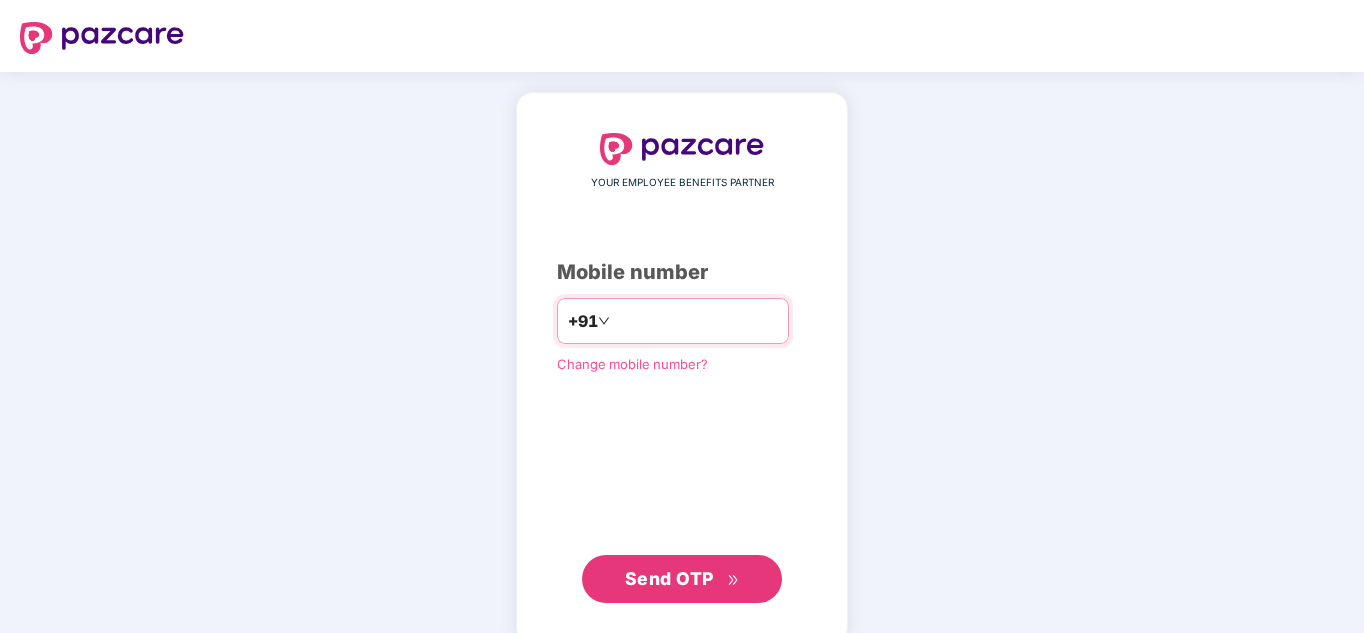 paste on "**********" 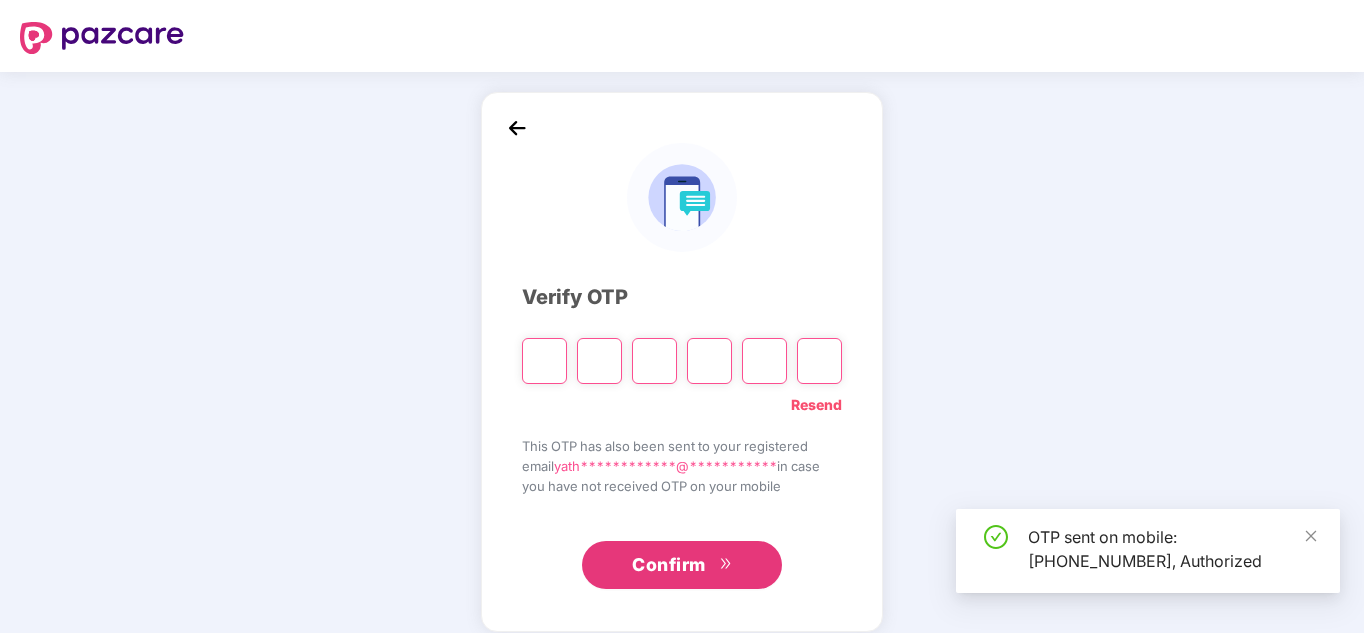 type on "*" 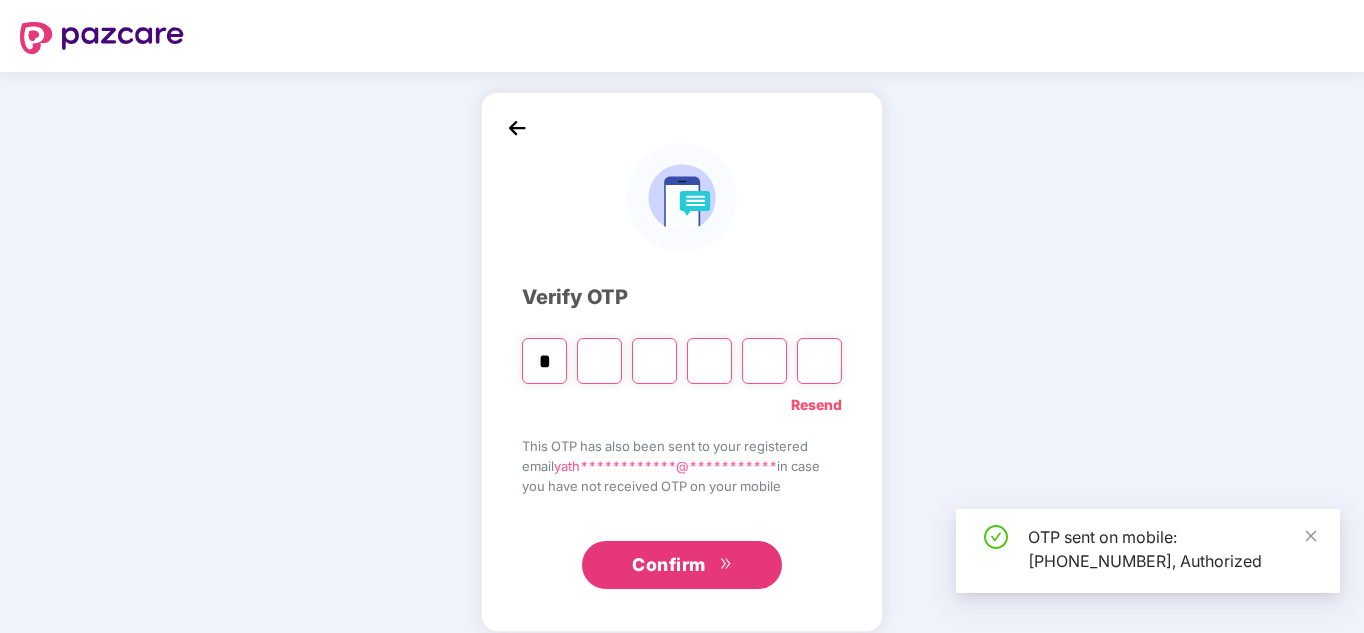 type on "*" 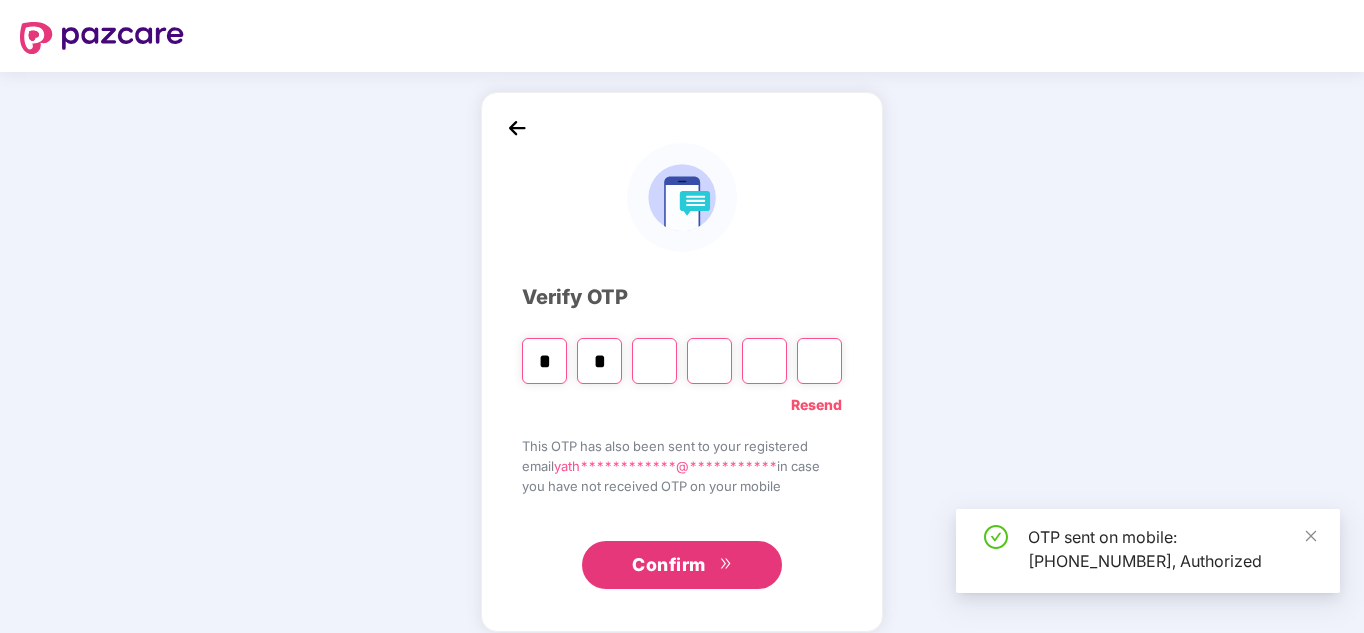 type on "*" 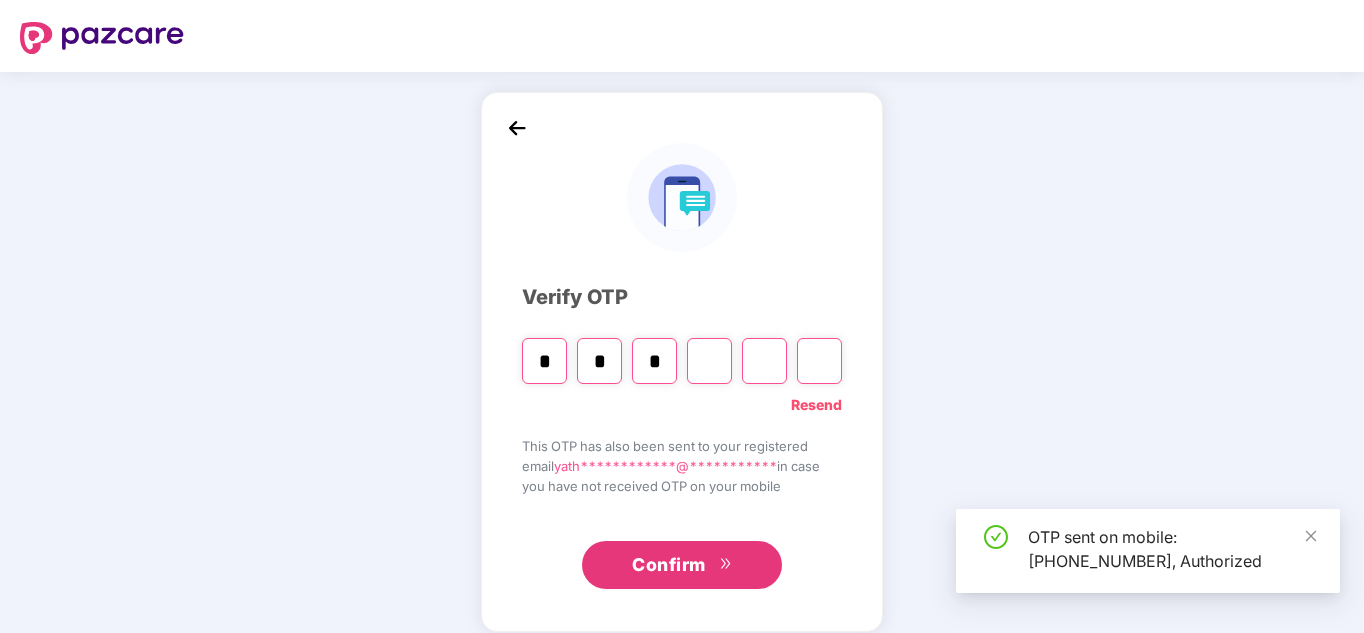 type on "*" 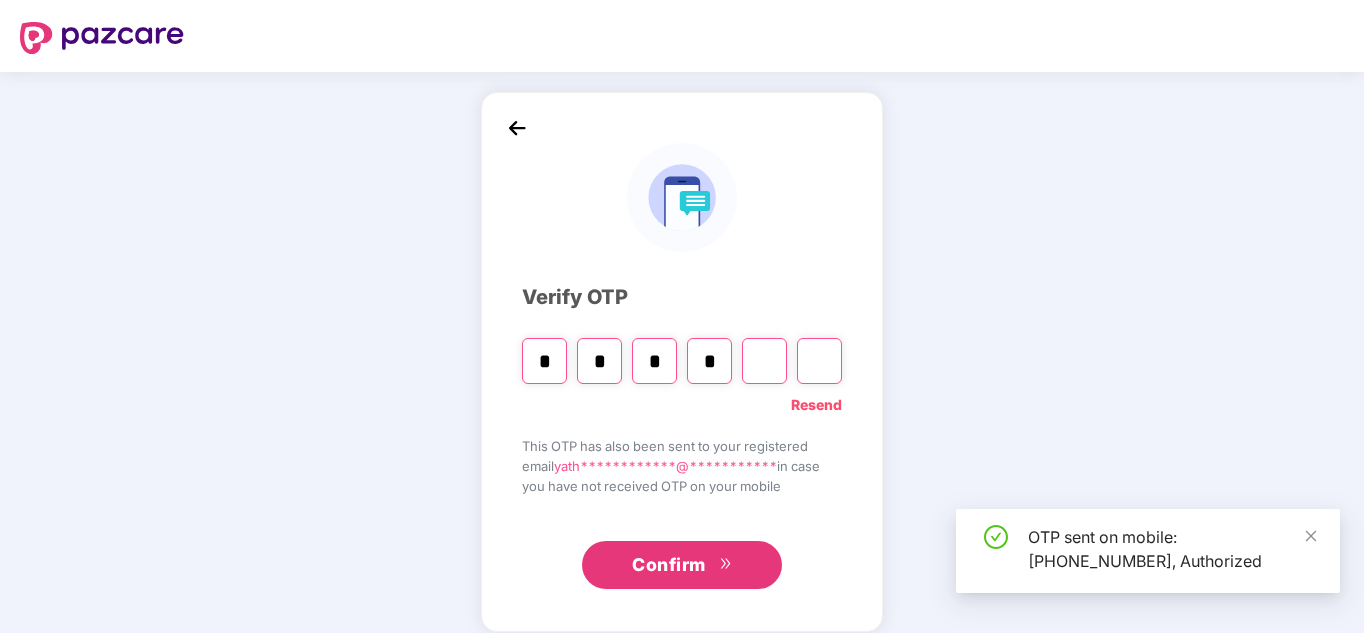 type on "*" 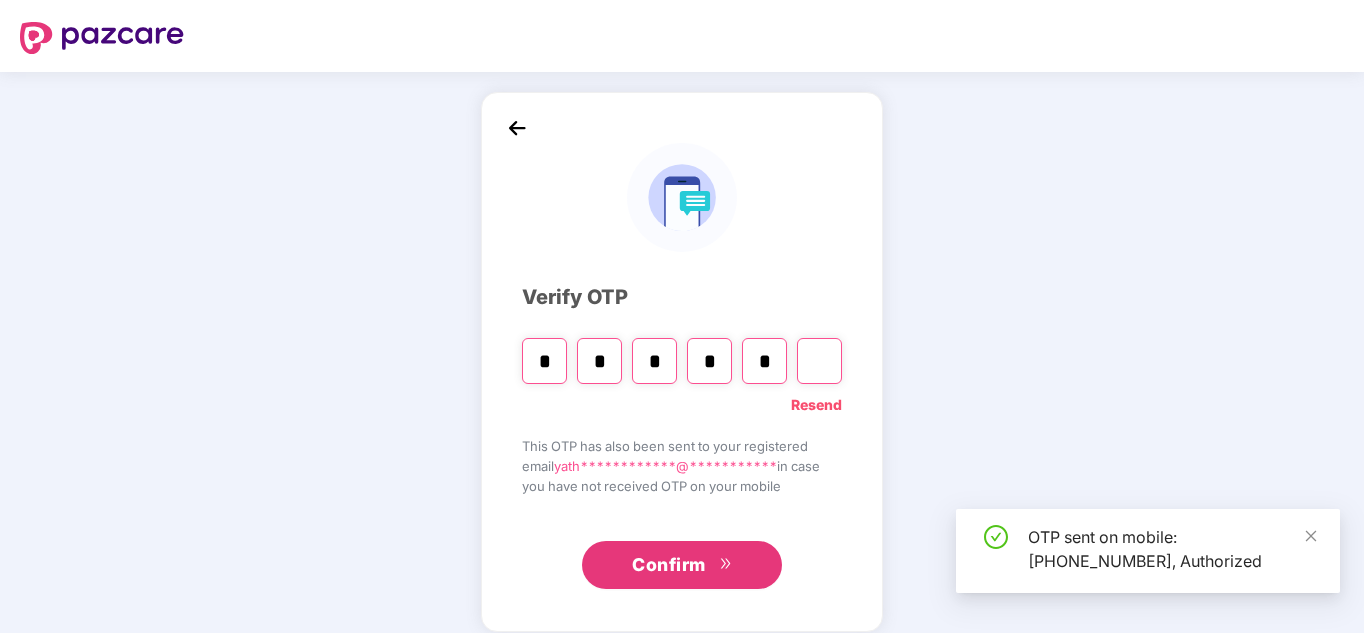 type on "*" 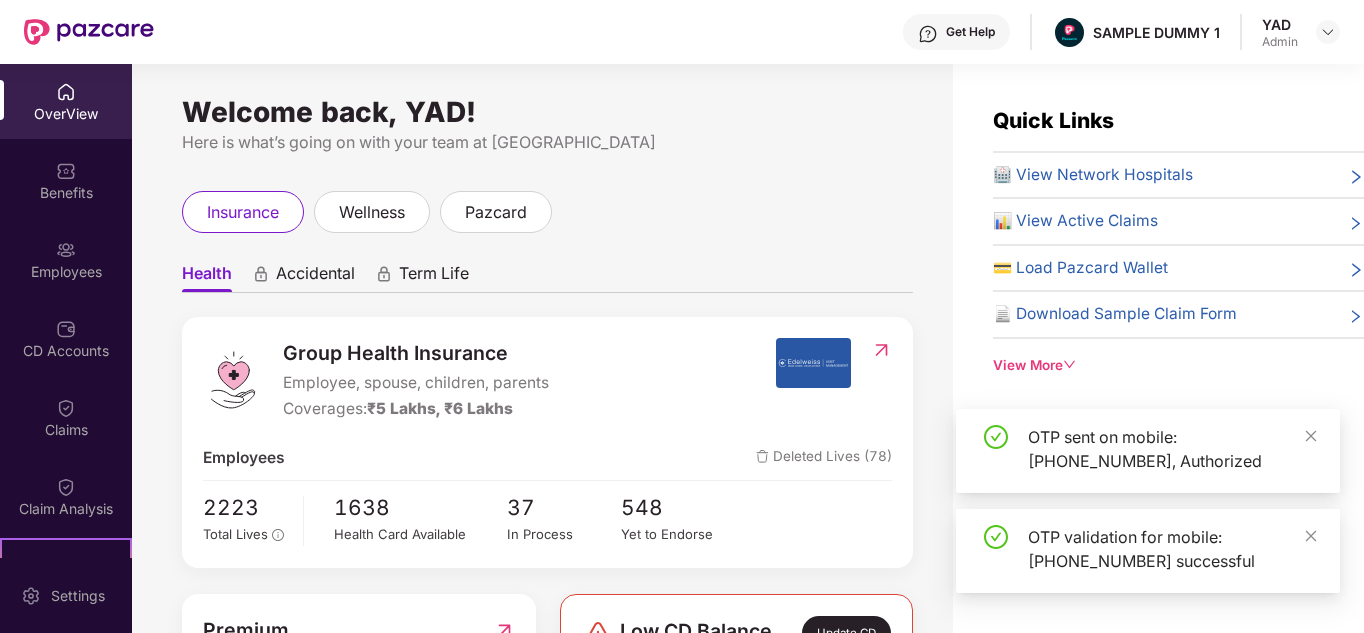 click on "OTP sent on mobile: [PHONE_NUMBER], Authorized" at bounding box center (1148, 451) 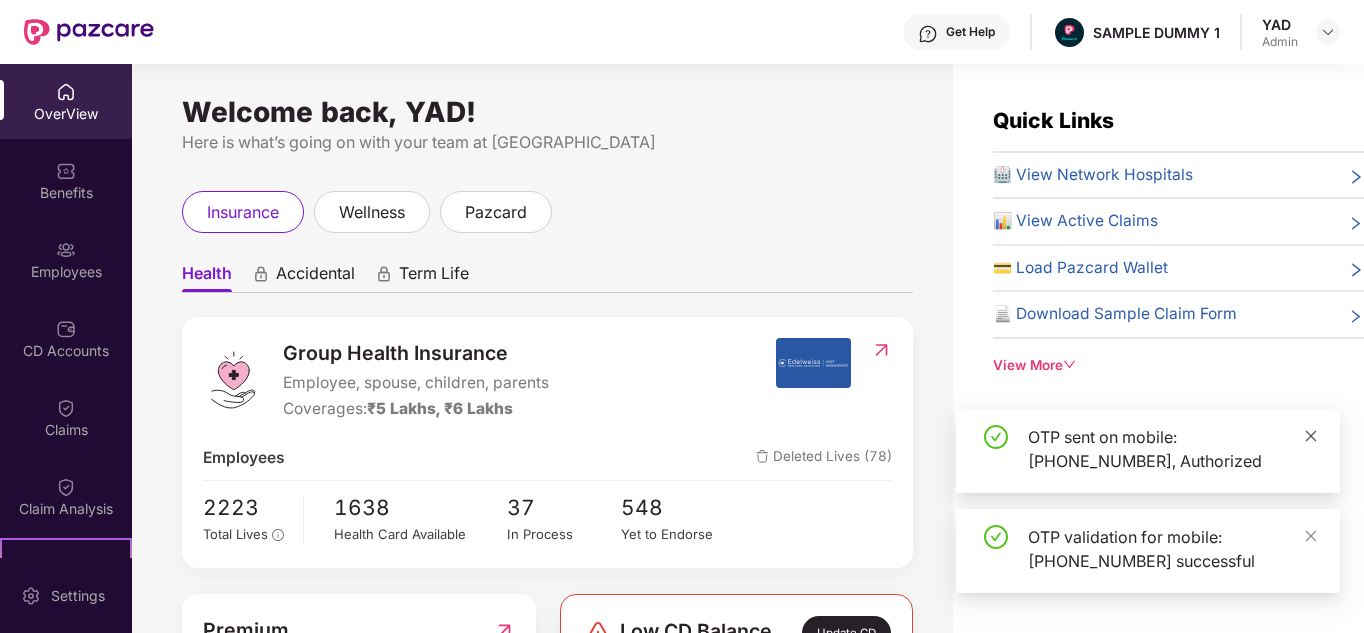 click 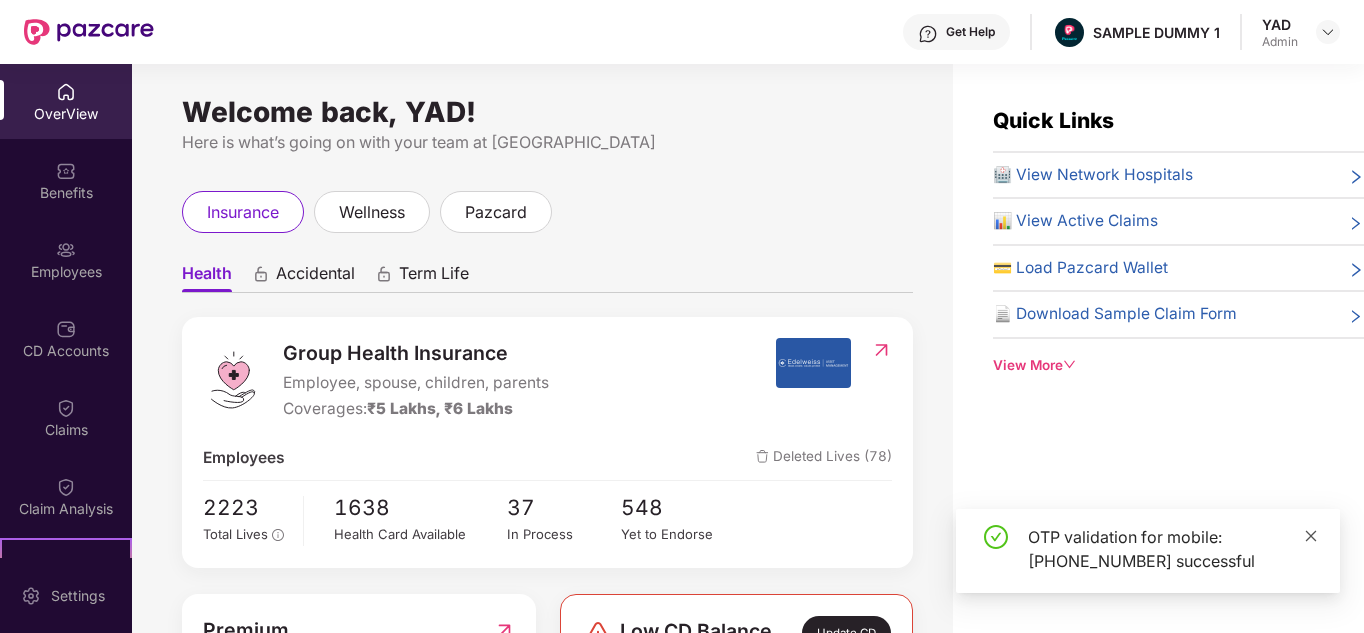 click 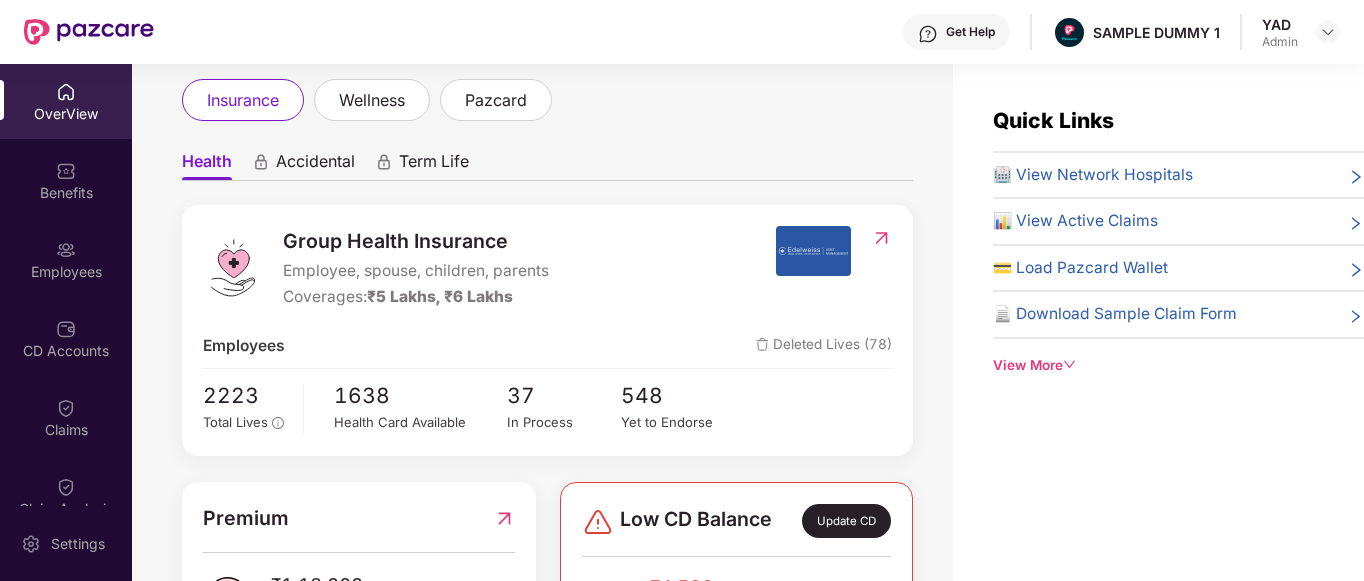 scroll, scrollTop: 0, scrollLeft: 0, axis: both 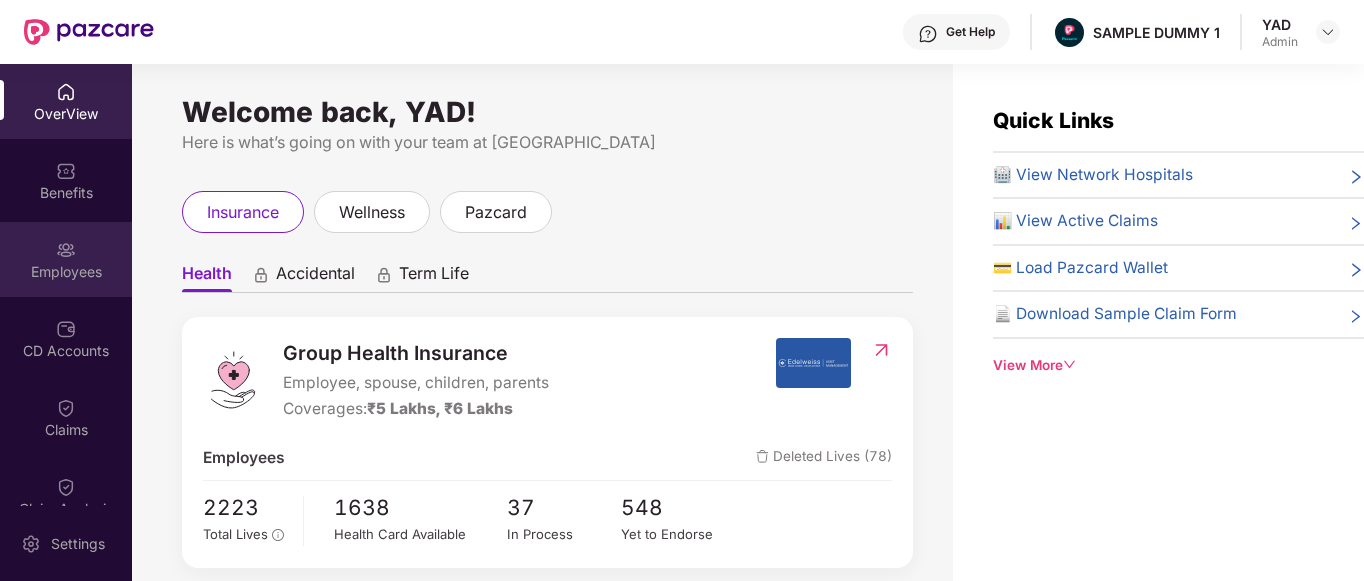 click on "Employees" at bounding box center (66, 272) 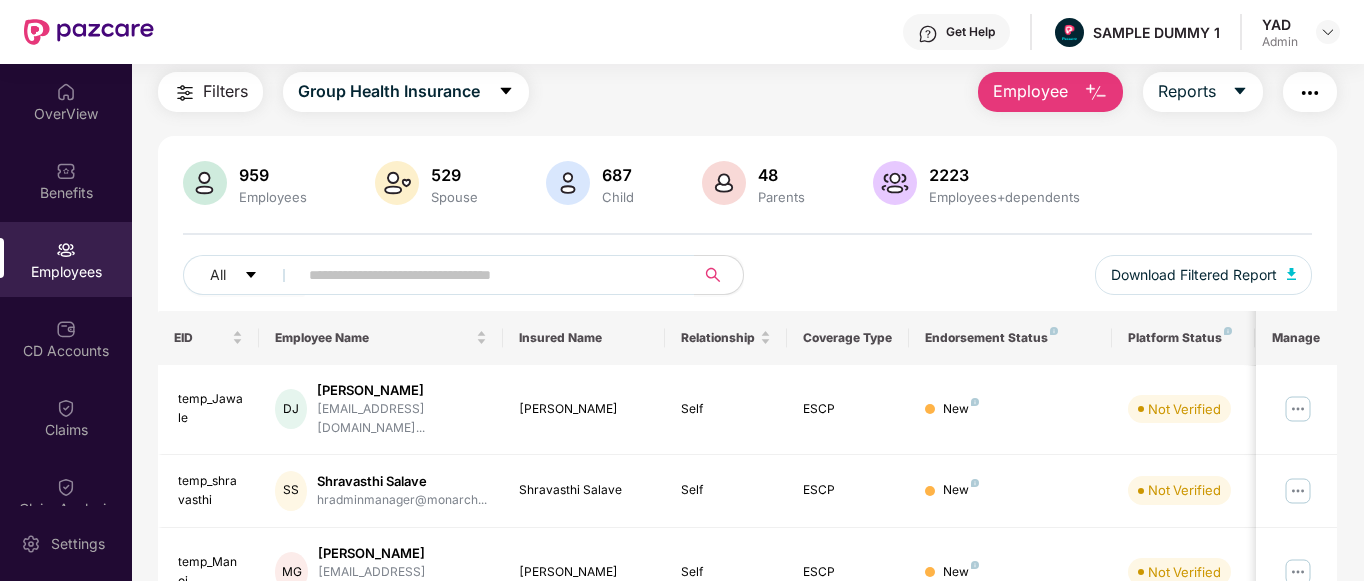scroll, scrollTop: 0, scrollLeft: 0, axis: both 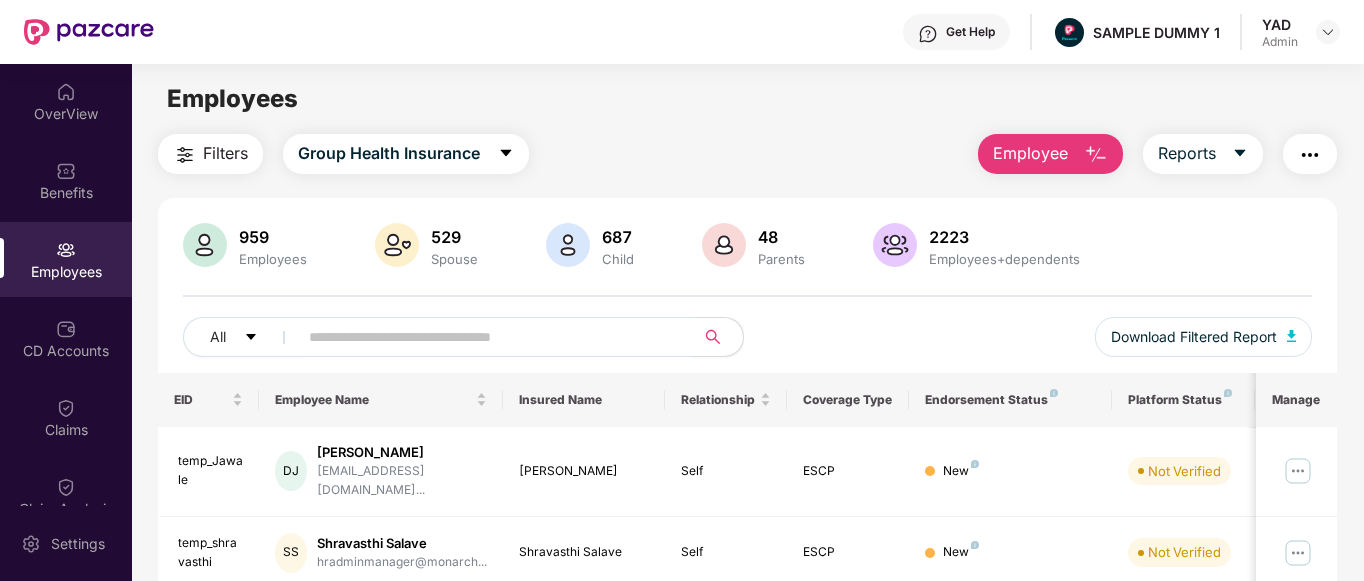 click on "Employee" at bounding box center [1030, 153] 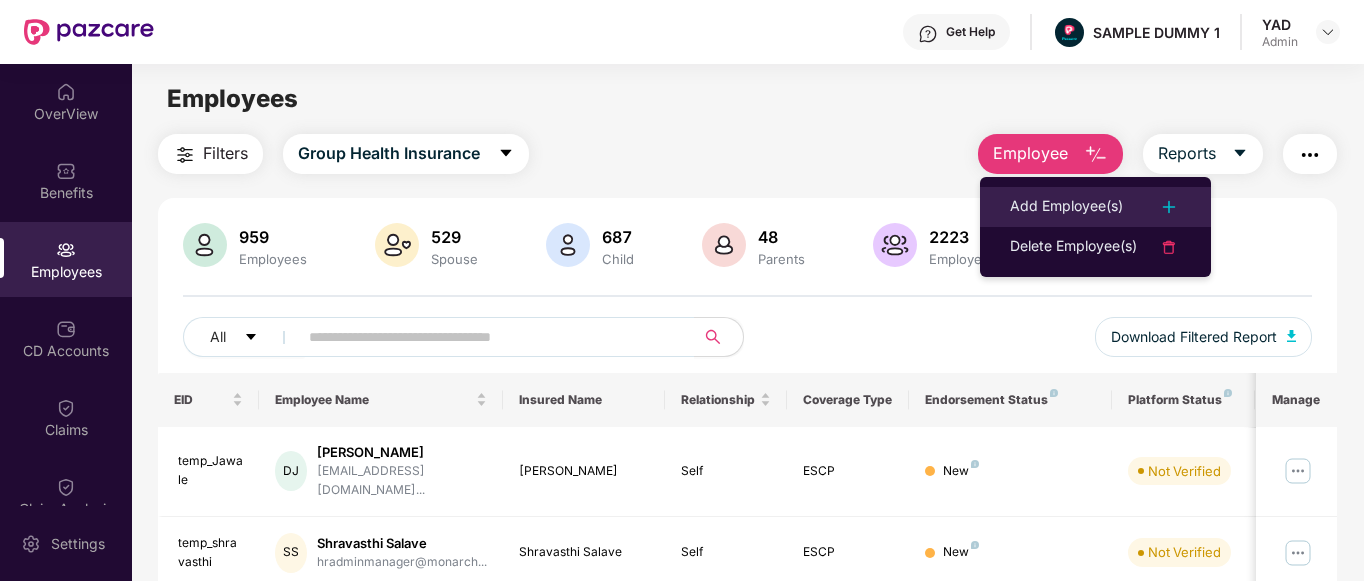 click on "Add Employee(s)" at bounding box center (1066, 207) 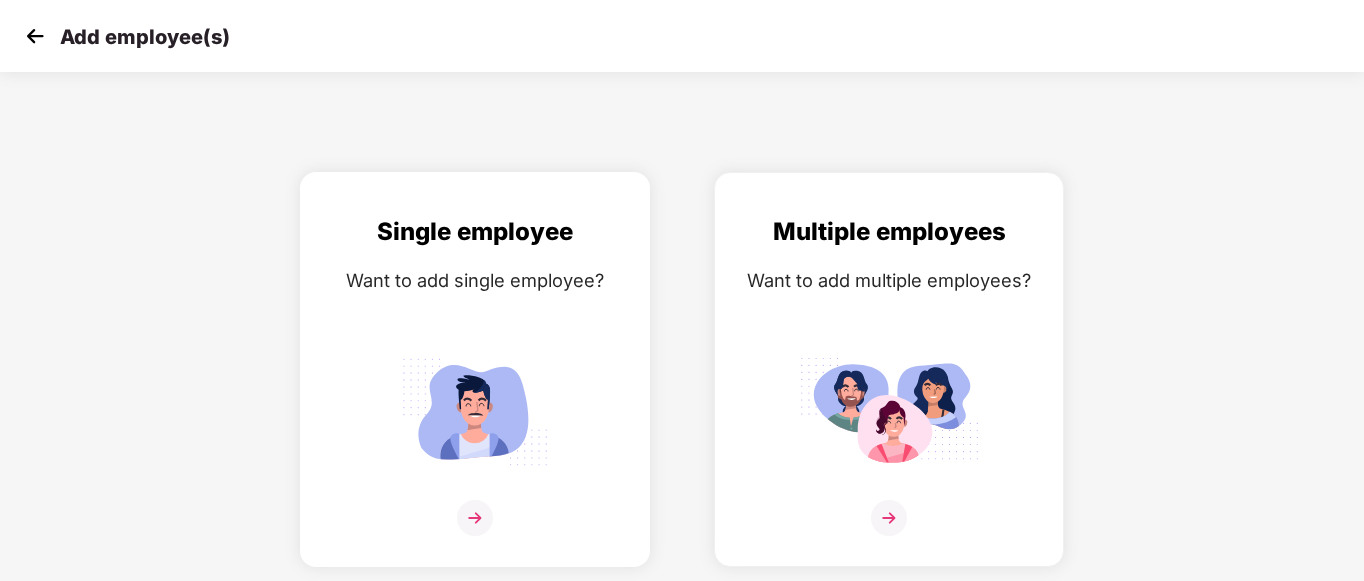 click at bounding box center (475, 411) 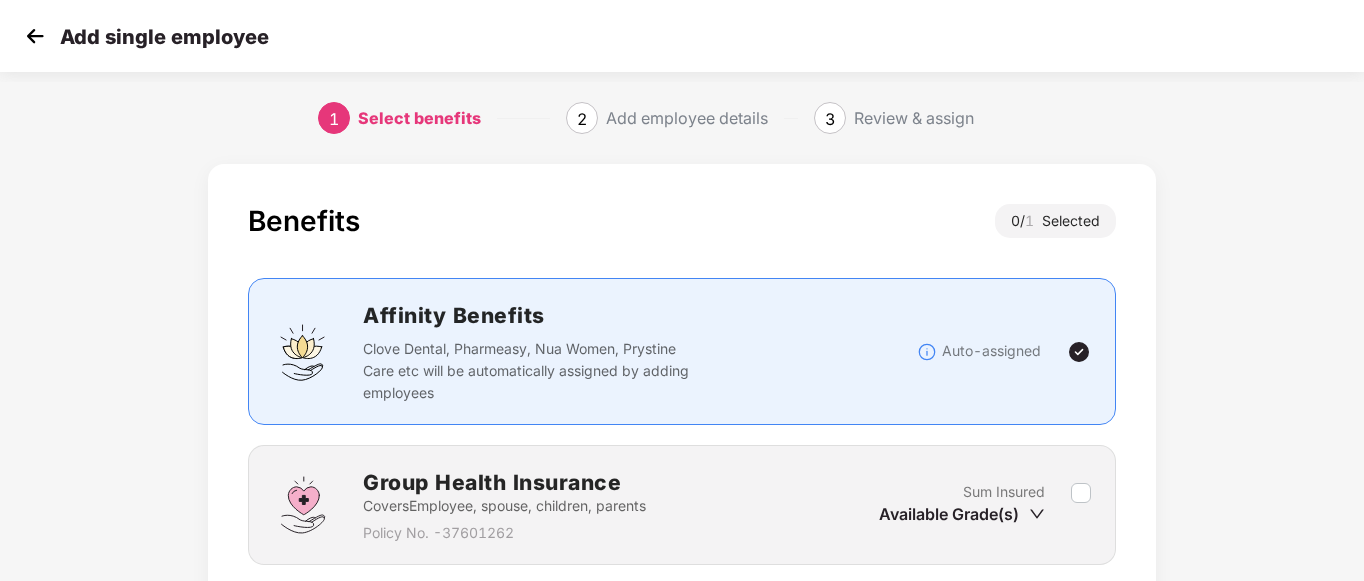scroll, scrollTop: 156, scrollLeft: 0, axis: vertical 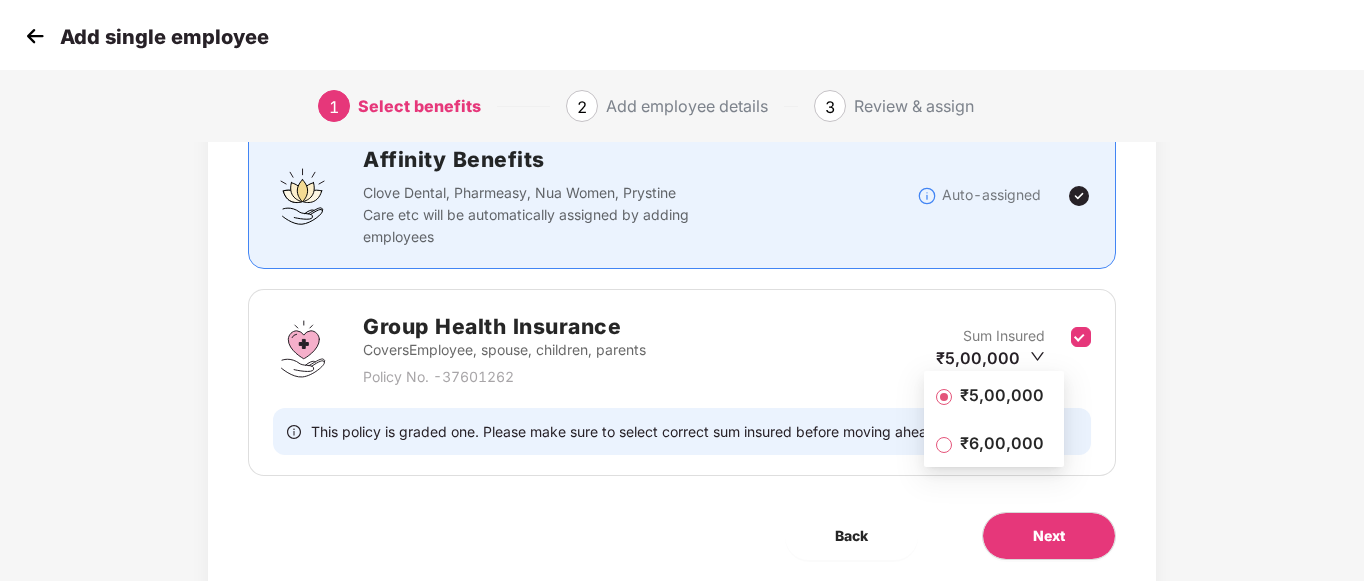 click on "₹5,00,000" at bounding box center [1002, 395] 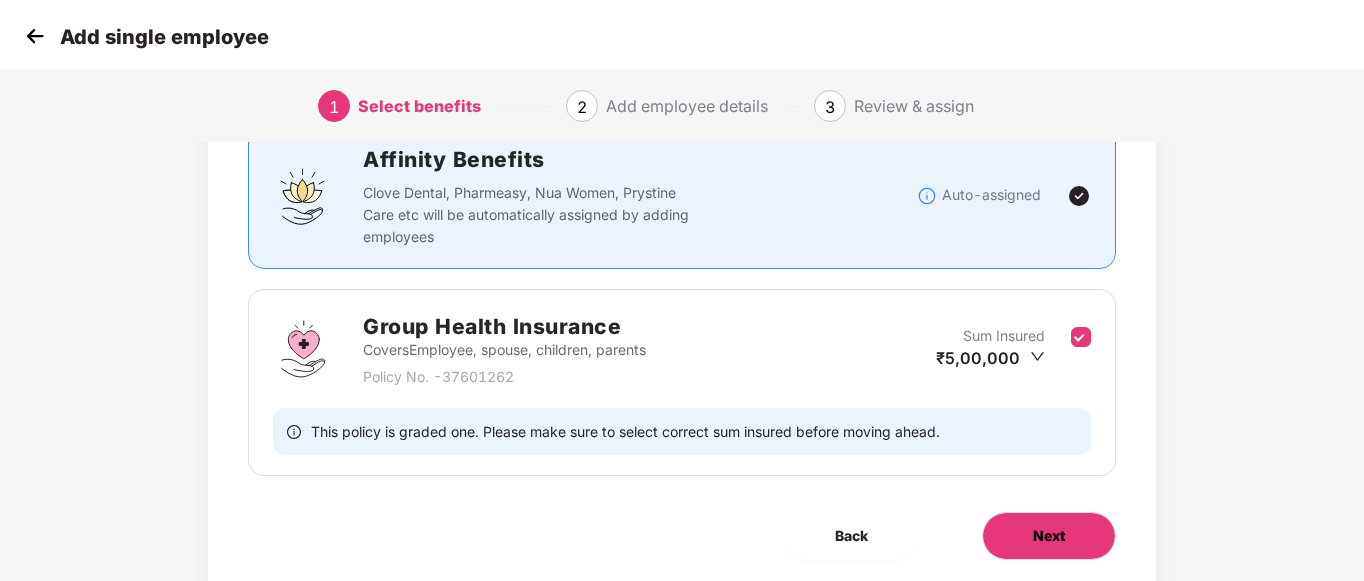 click on "Next" at bounding box center [1049, 536] 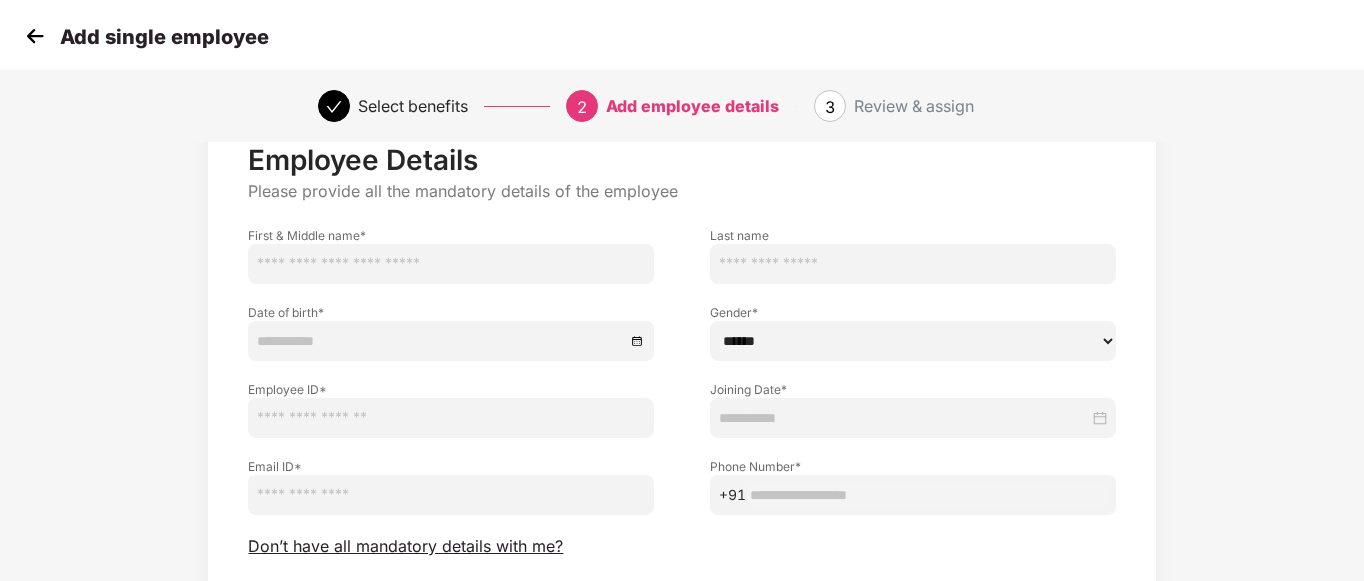 scroll, scrollTop: 122, scrollLeft: 0, axis: vertical 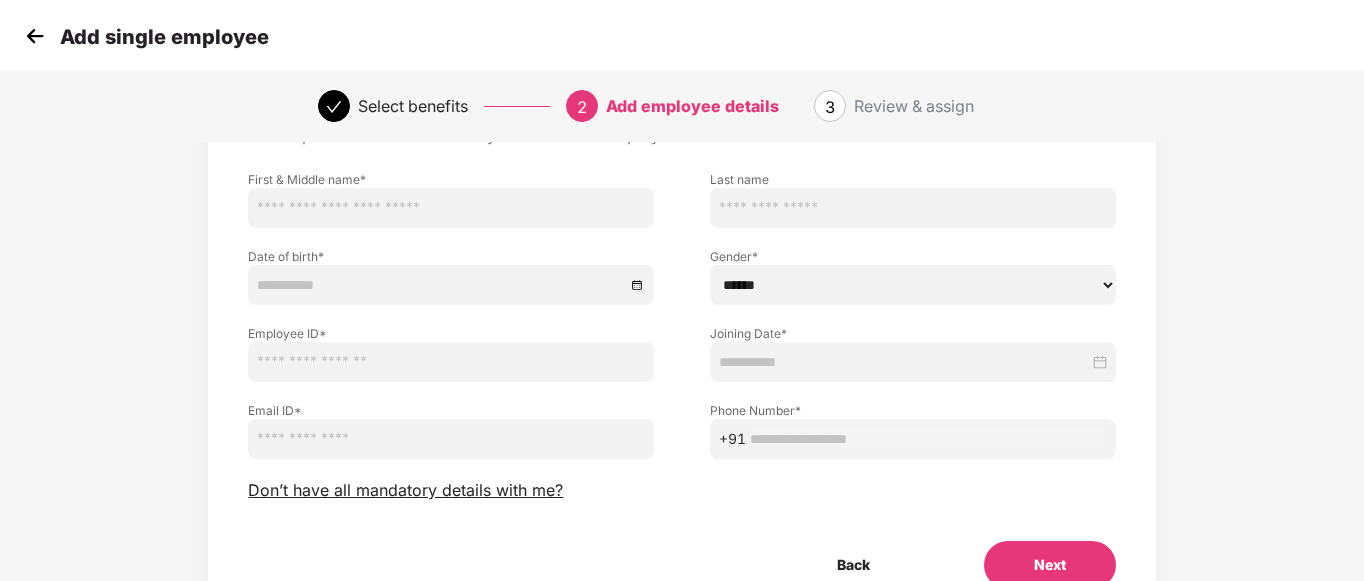 click at bounding box center (35, 36) 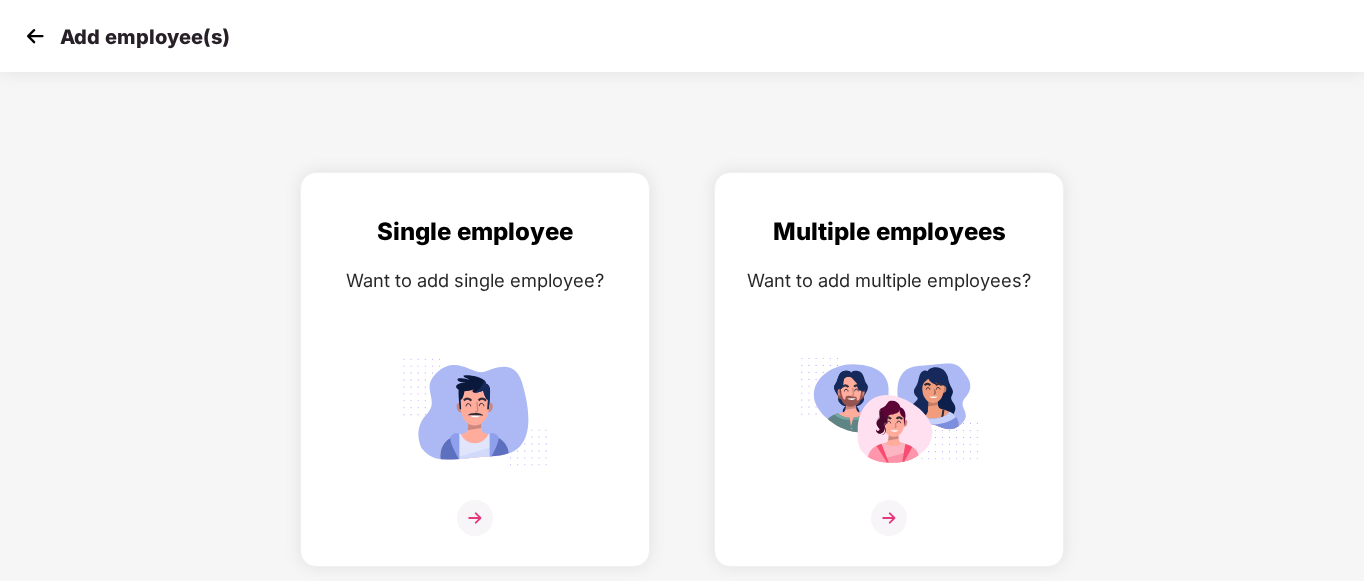 scroll, scrollTop: 0, scrollLeft: 0, axis: both 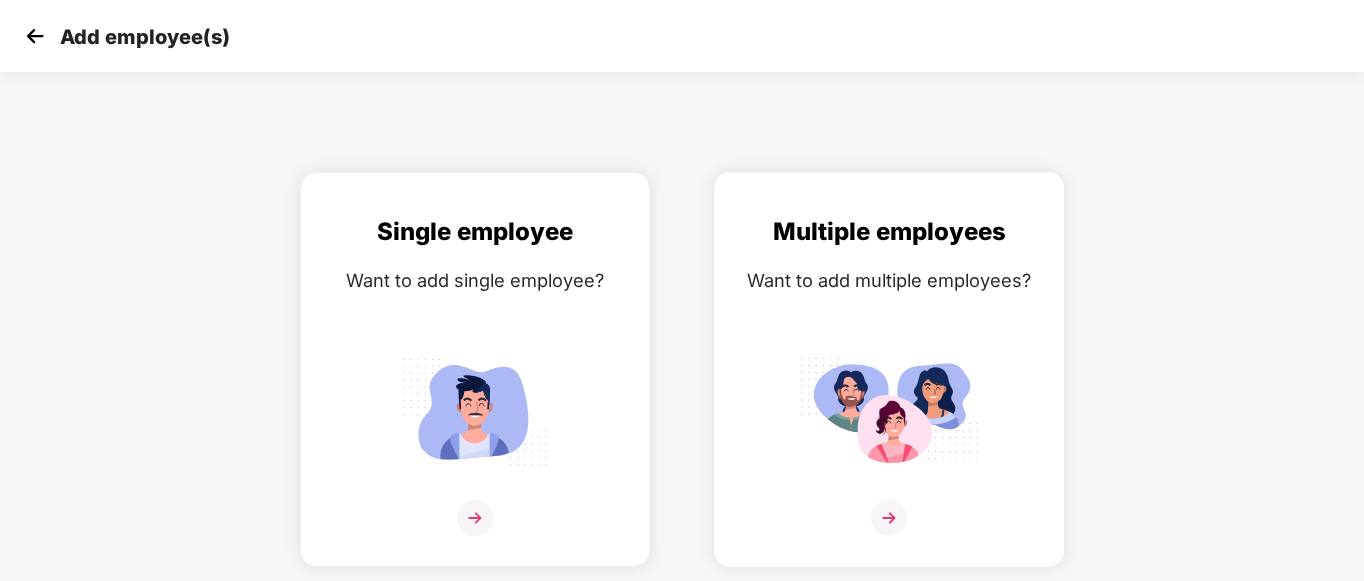 click at bounding box center (889, 411) 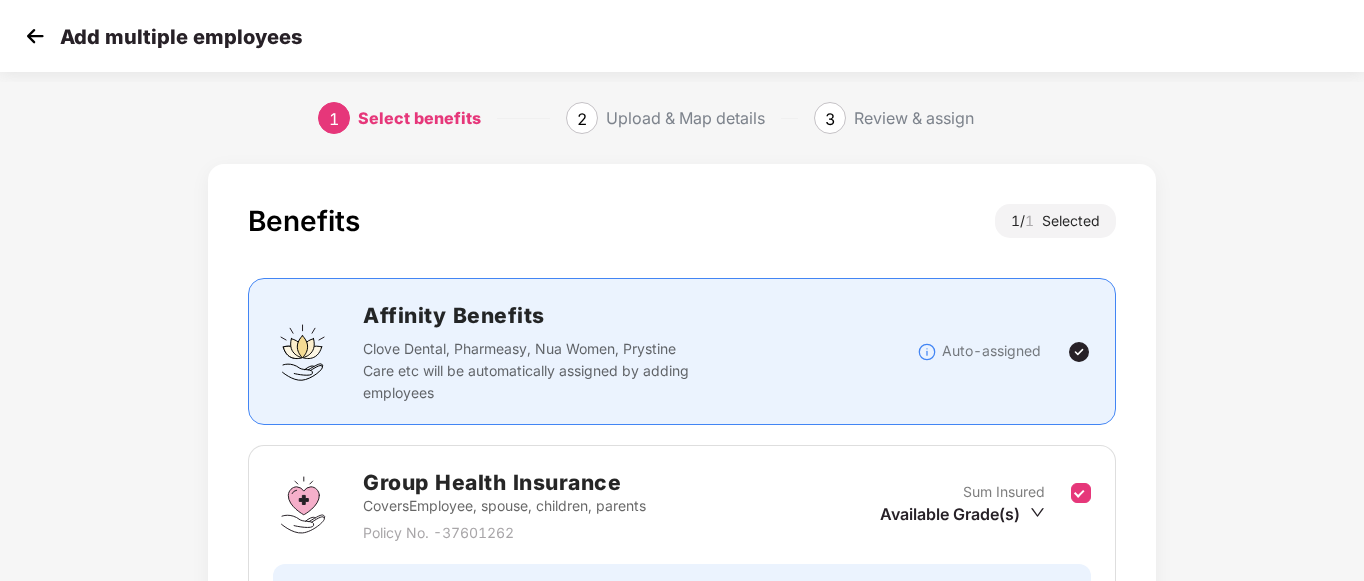 scroll, scrollTop: 223, scrollLeft: 0, axis: vertical 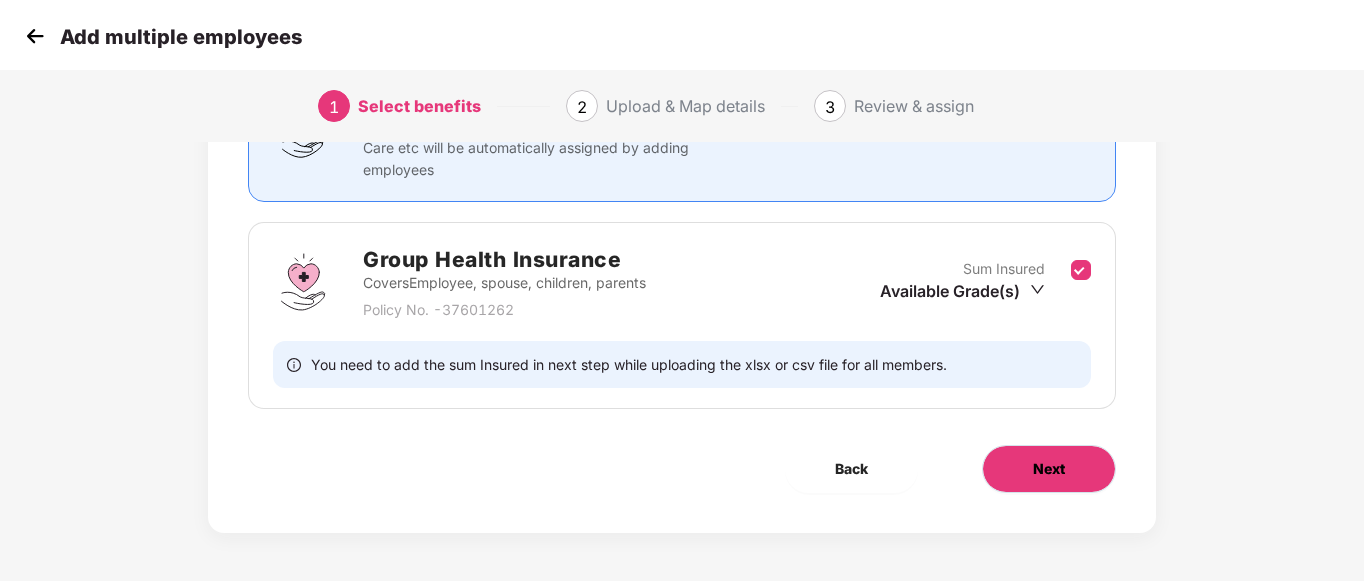 click on "Next" at bounding box center [1049, 469] 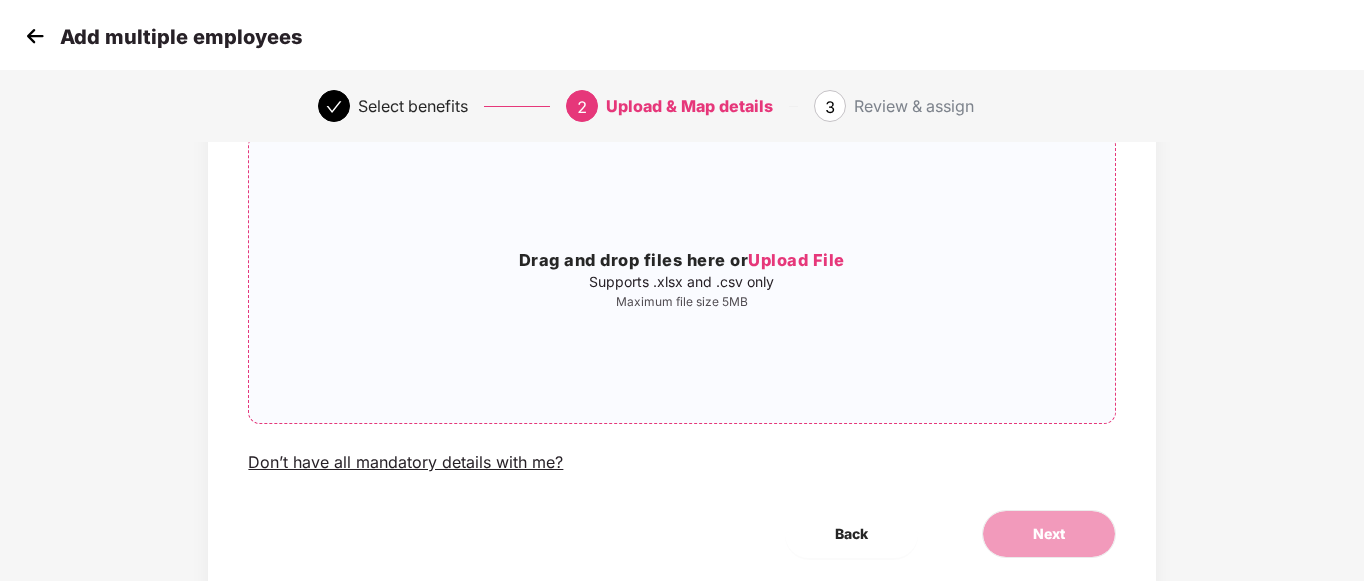 scroll, scrollTop: 0, scrollLeft: 0, axis: both 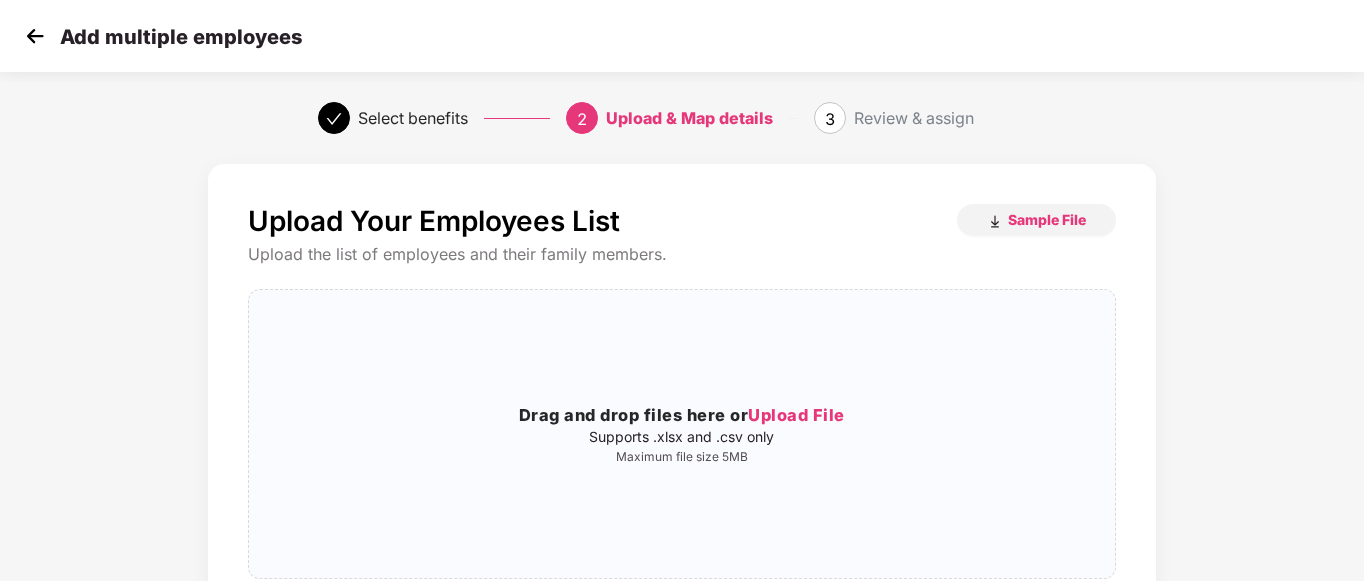 click at bounding box center [35, 36] 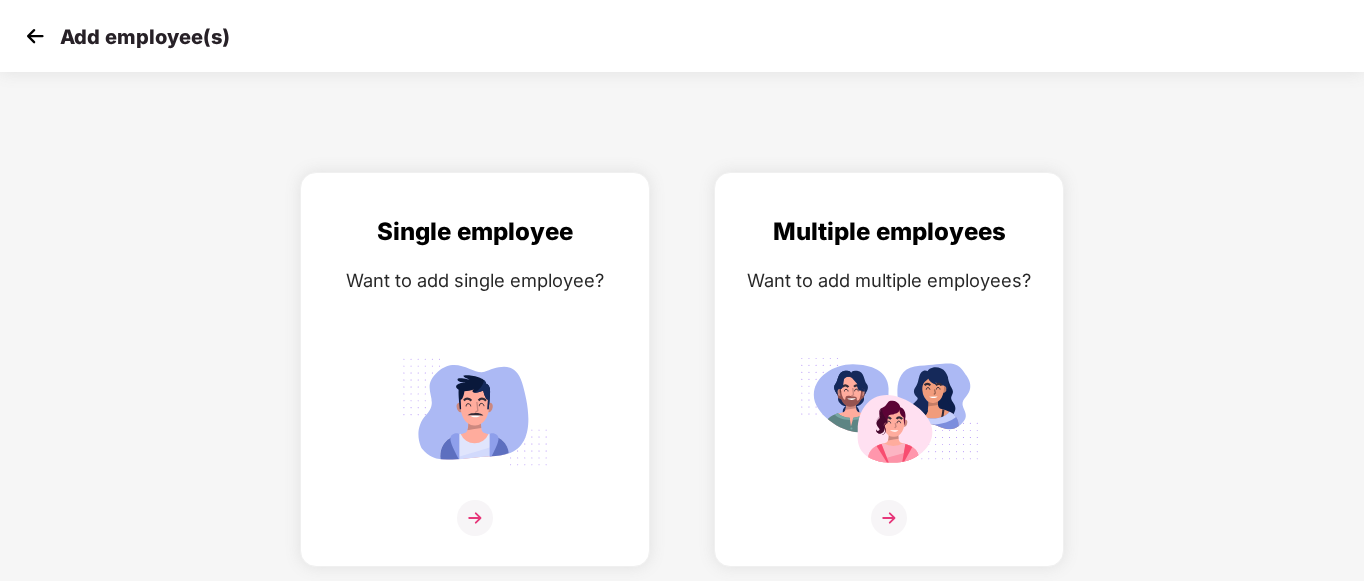 click at bounding box center (35, 36) 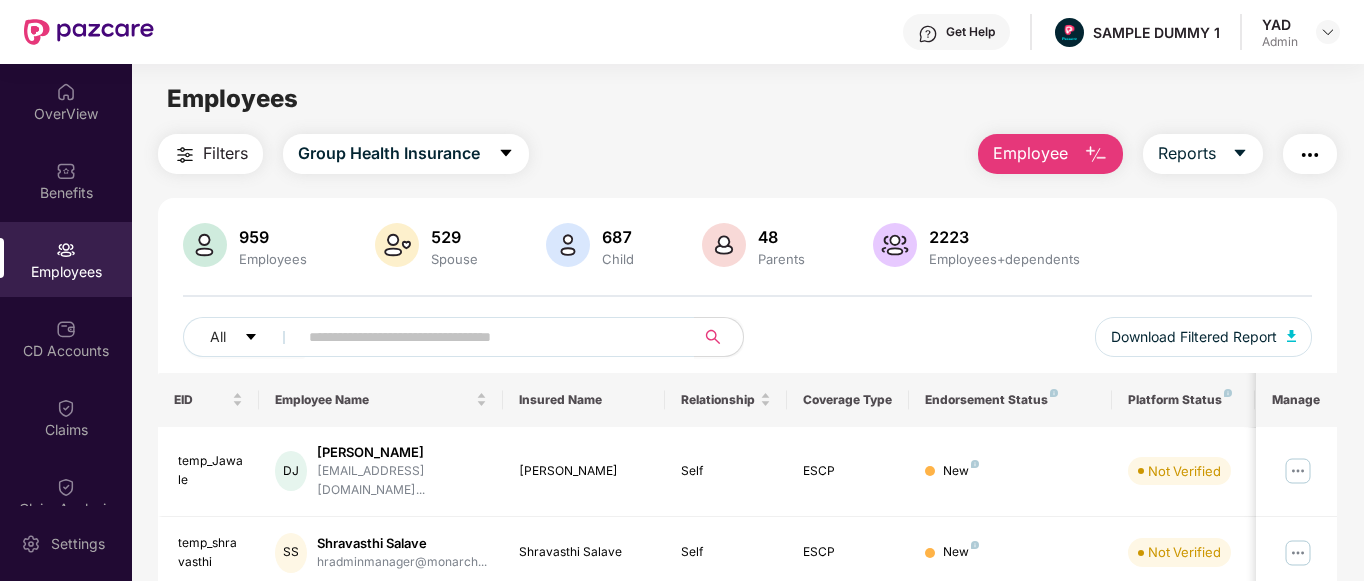 click at bounding box center (1310, 155) 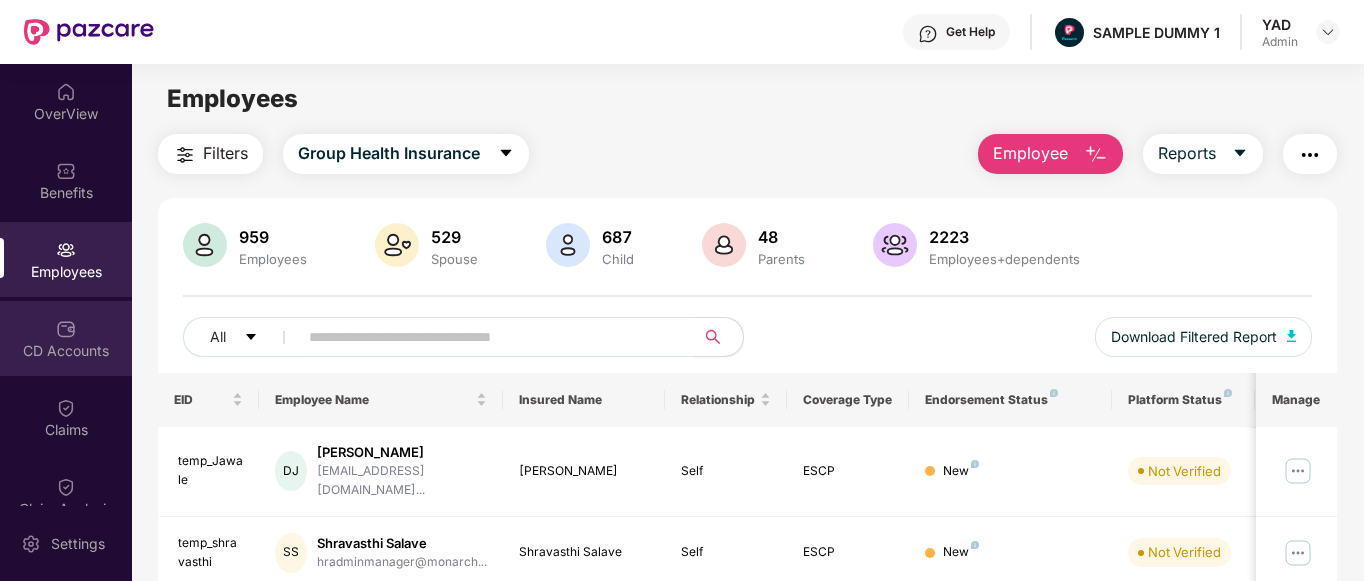 click on "CD Accounts" at bounding box center (66, 351) 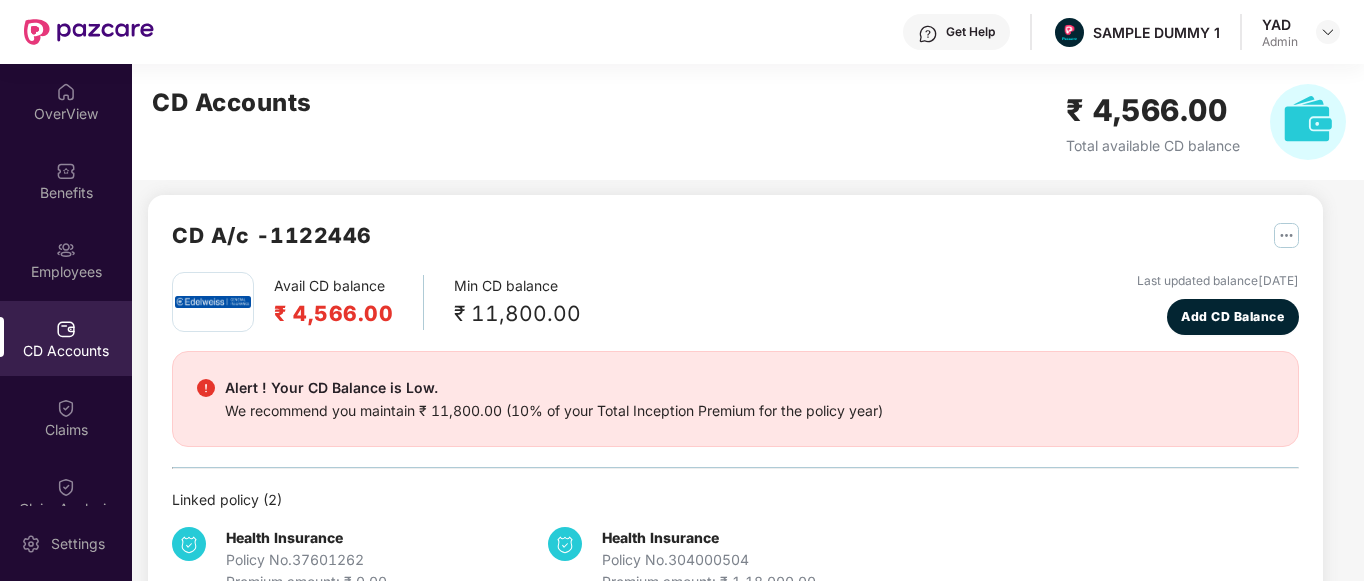 scroll, scrollTop: 0, scrollLeft: 0, axis: both 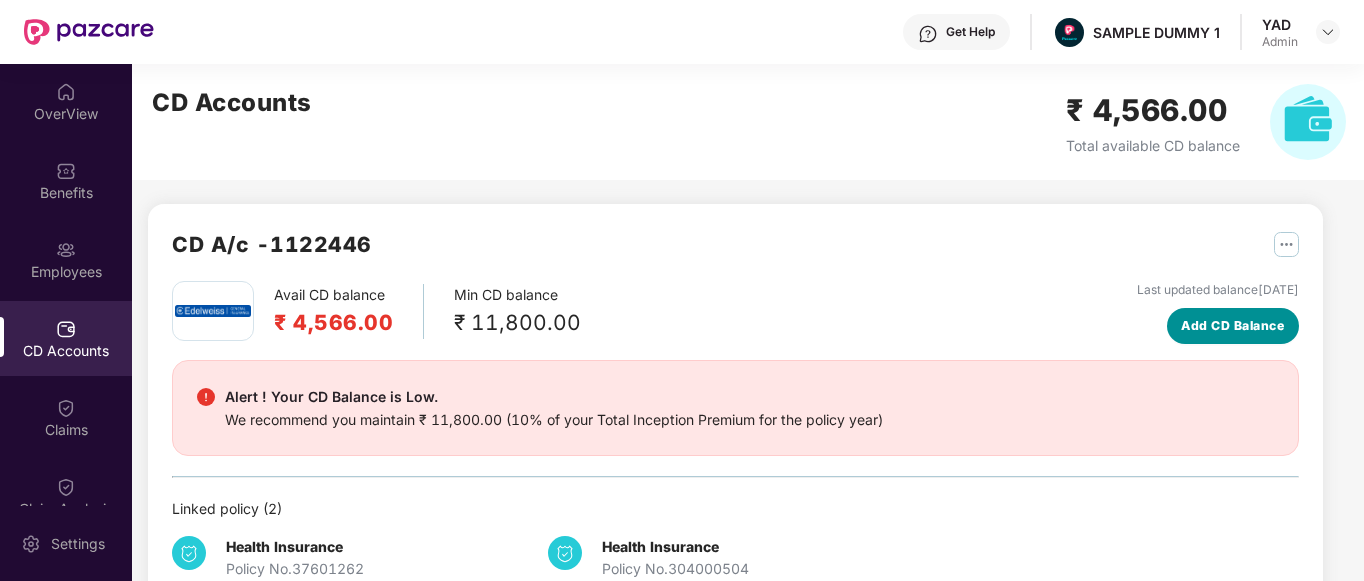 click on "Add CD Balance" at bounding box center [1232, 325] 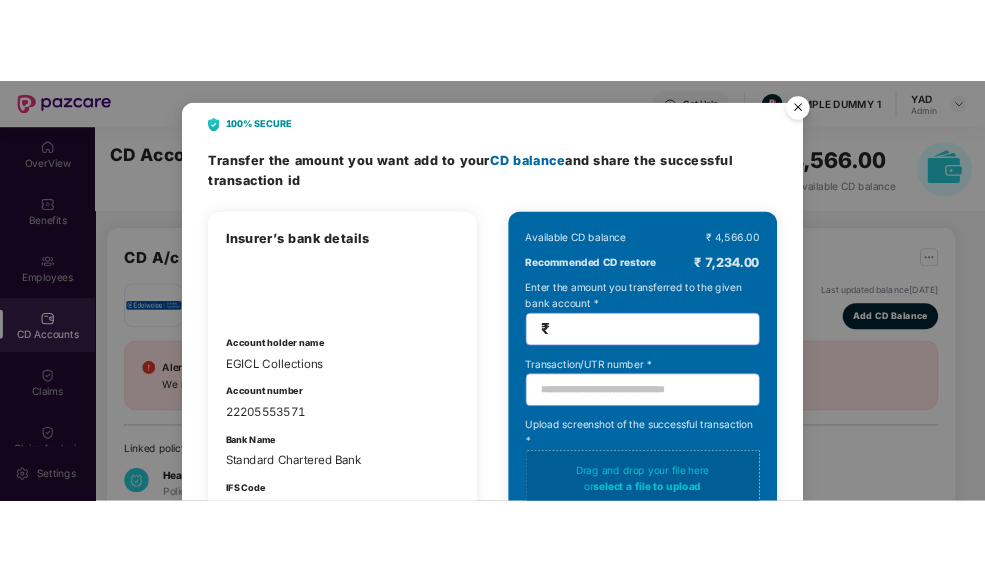 scroll, scrollTop: 215, scrollLeft: 0, axis: vertical 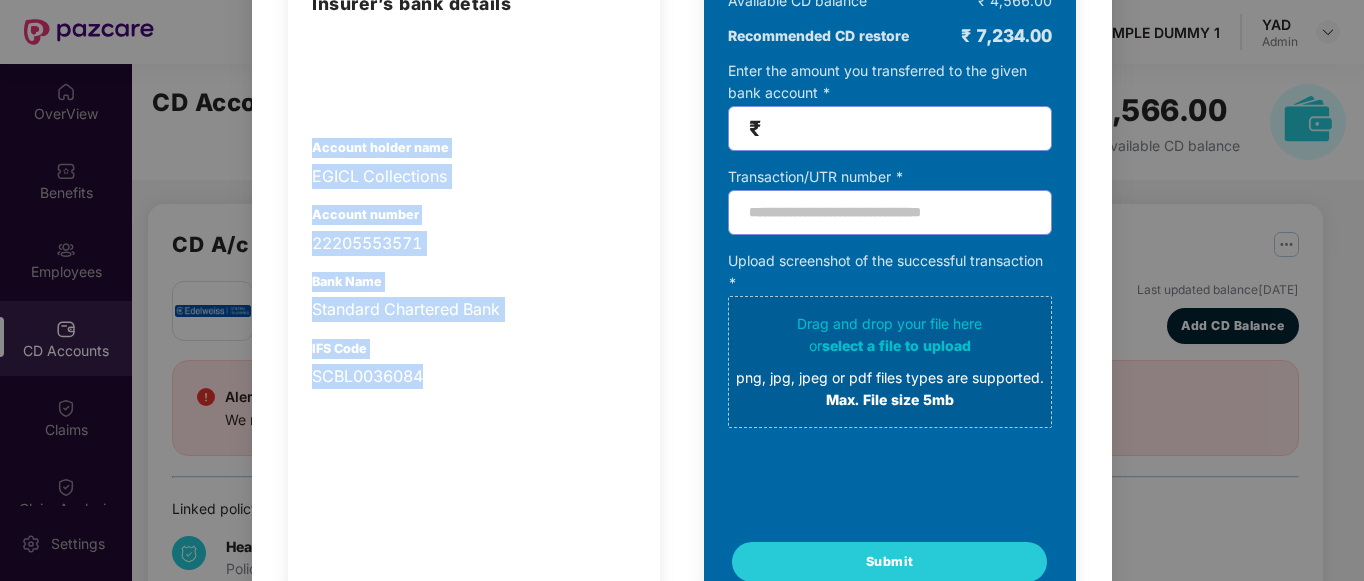 drag, startPoint x: 304, startPoint y: 133, endPoint x: 446, endPoint y: 363, distance: 270.30353 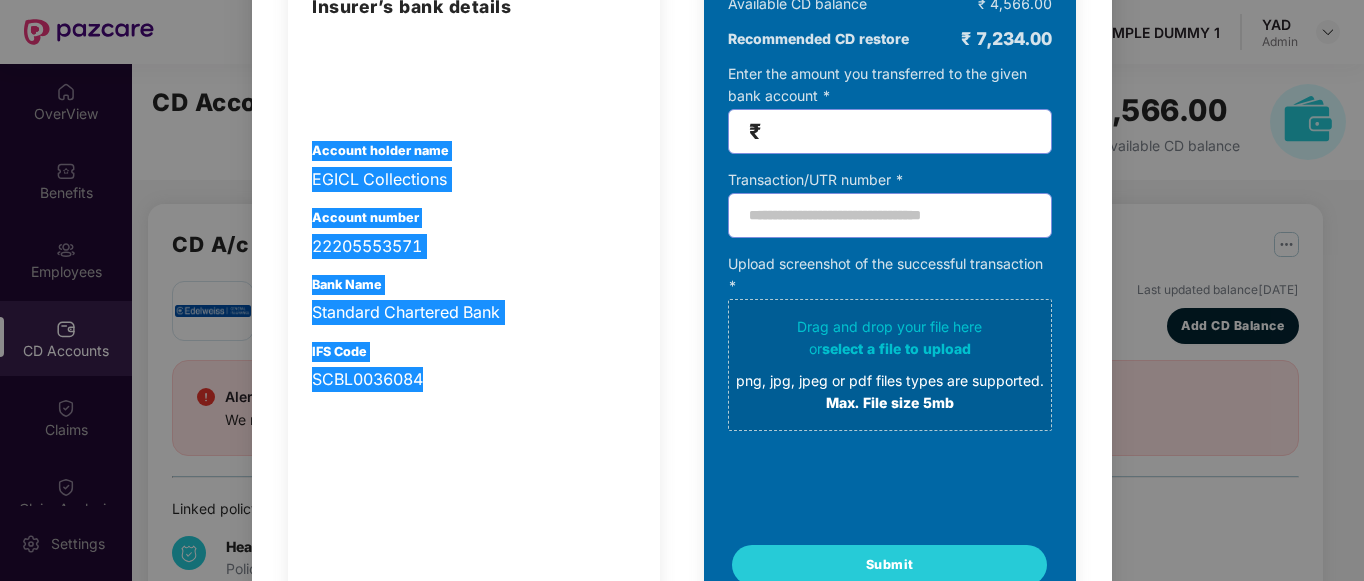 scroll, scrollTop: 18, scrollLeft: 0, axis: vertical 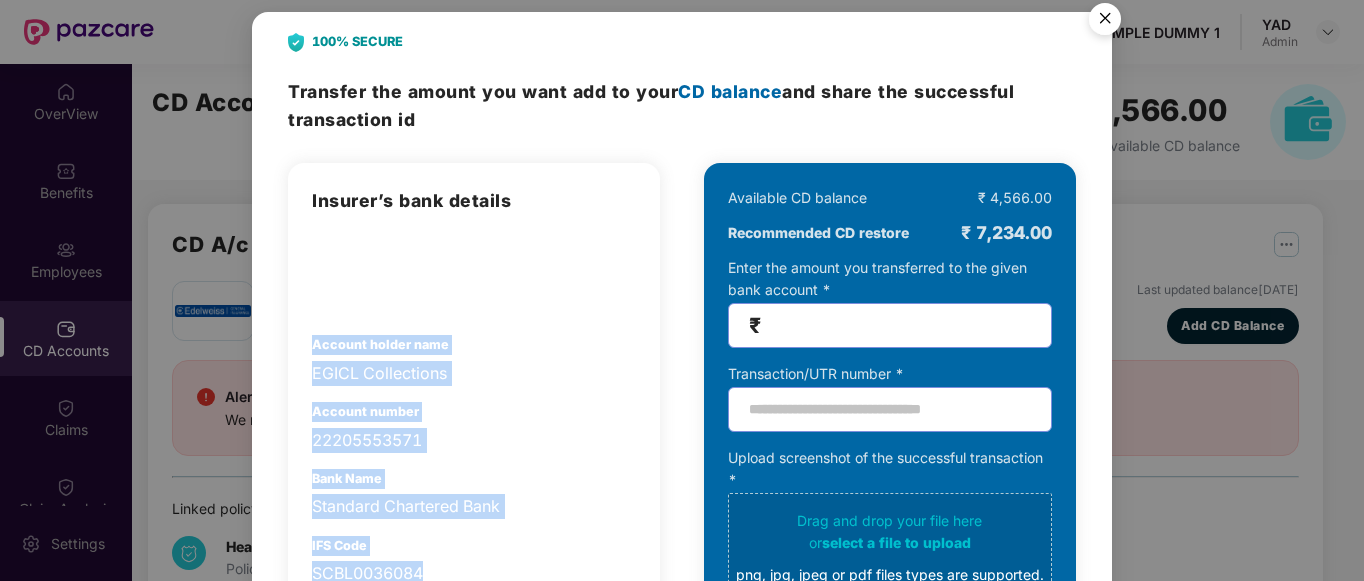 click at bounding box center (1105, 22) 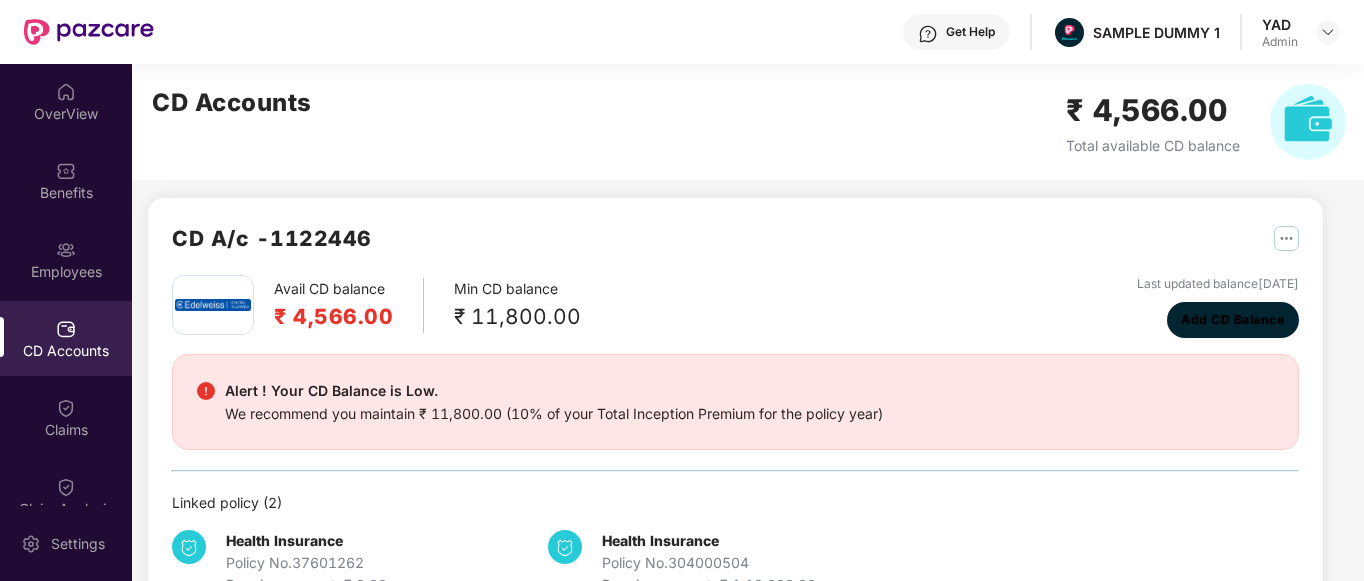scroll, scrollTop: 5, scrollLeft: 0, axis: vertical 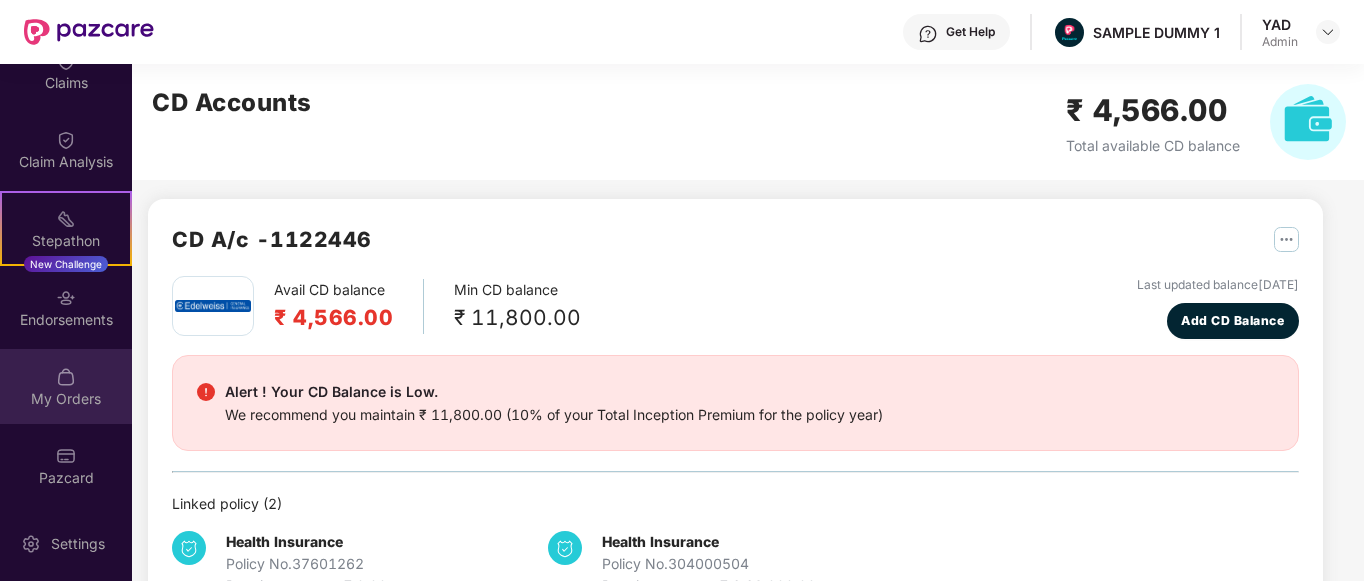 click on "My Orders" at bounding box center (66, 386) 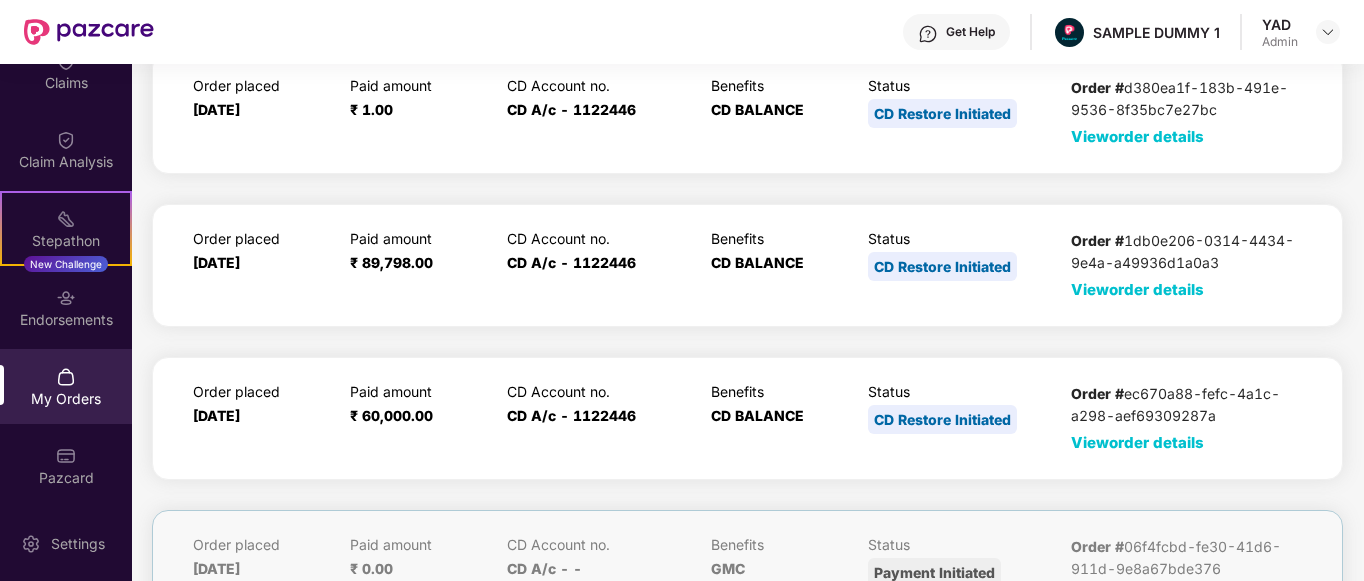 scroll, scrollTop: 97, scrollLeft: 0, axis: vertical 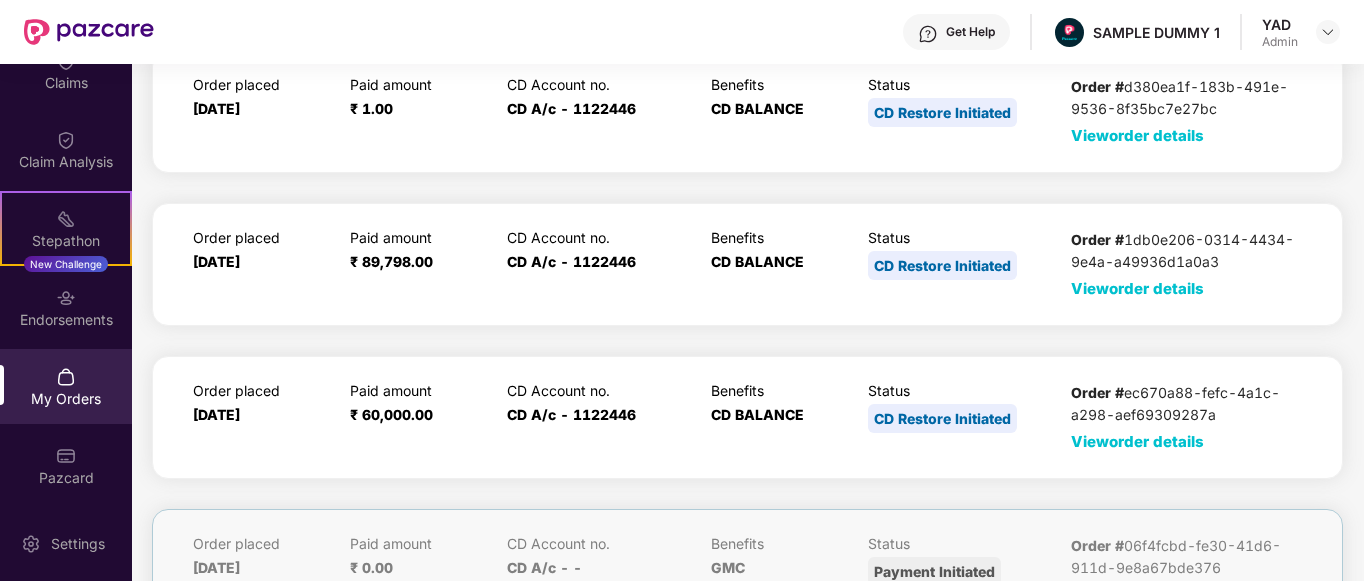 click on "View  order details" at bounding box center [1137, 288] 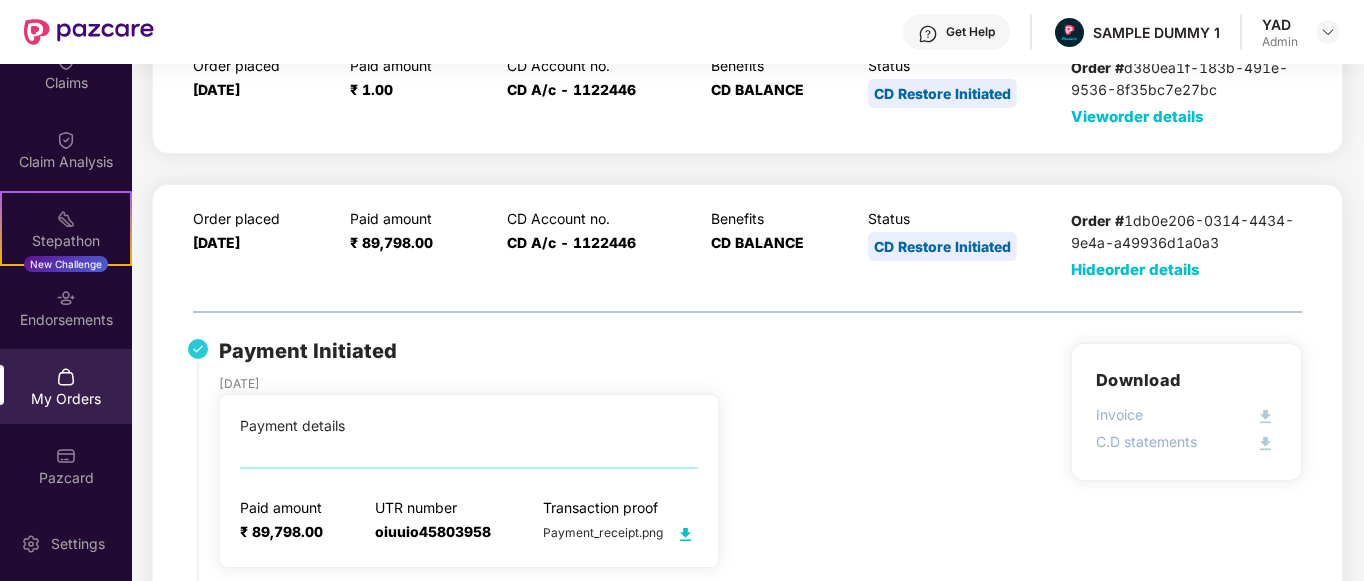 scroll, scrollTop: 200, scrollLeft: 0, axis: vertical 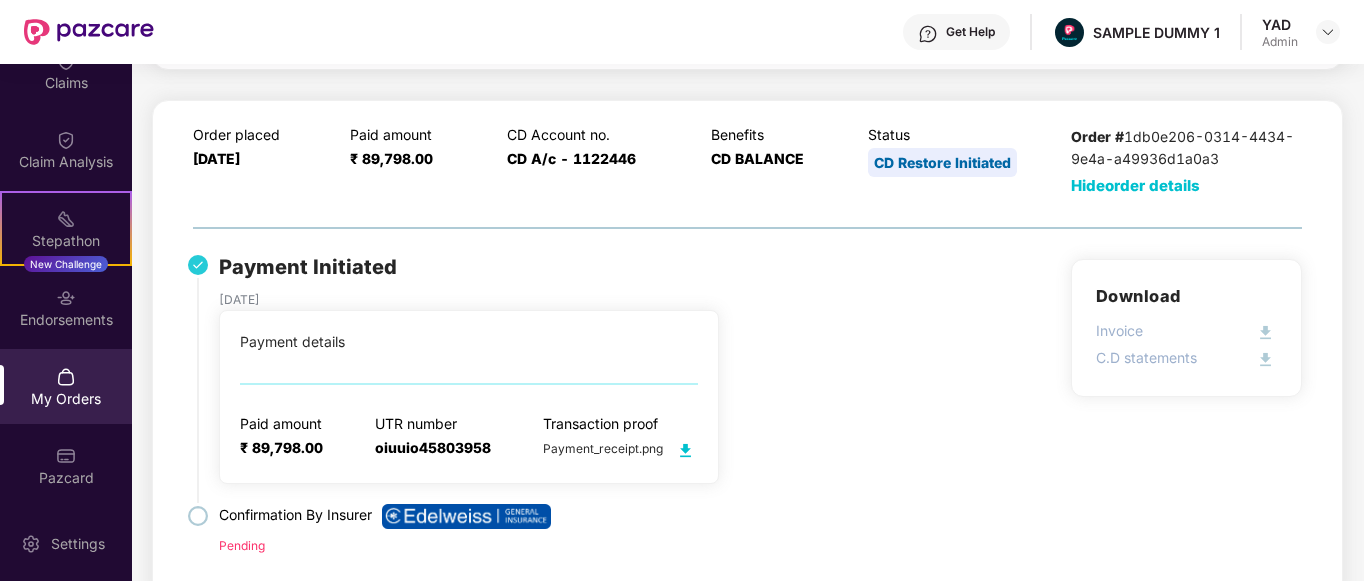 click on "Hide  order details" at bounding box center (1135, 185) 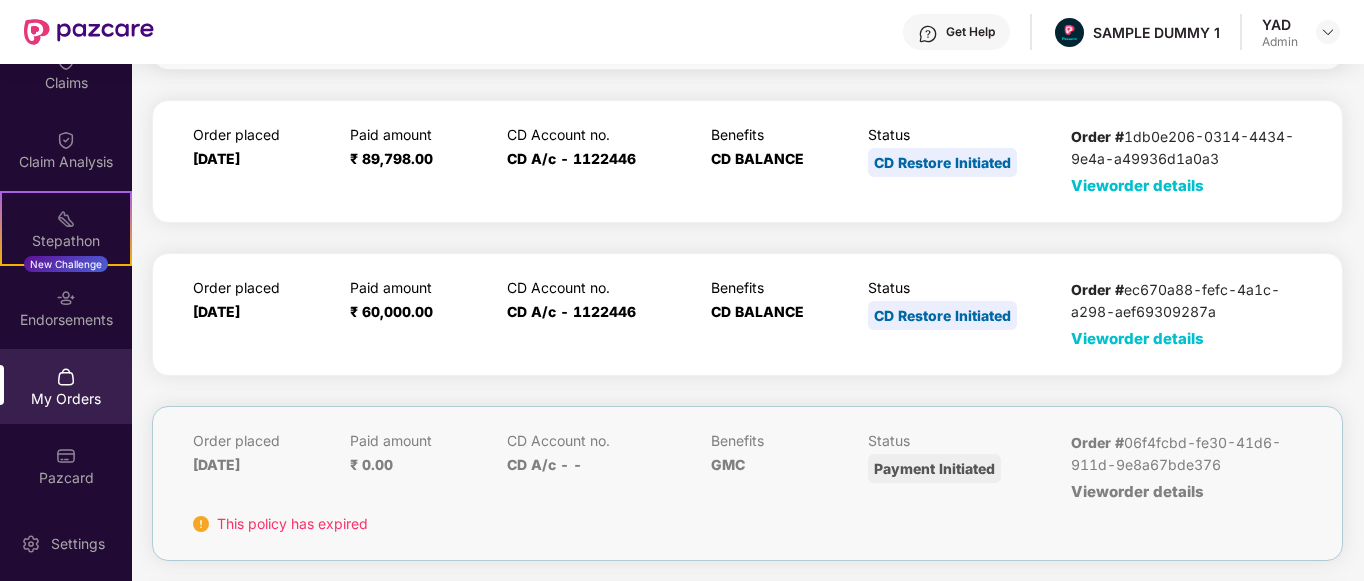 scroll, scrollTop: 0, scrollLeft: 0, axis: both 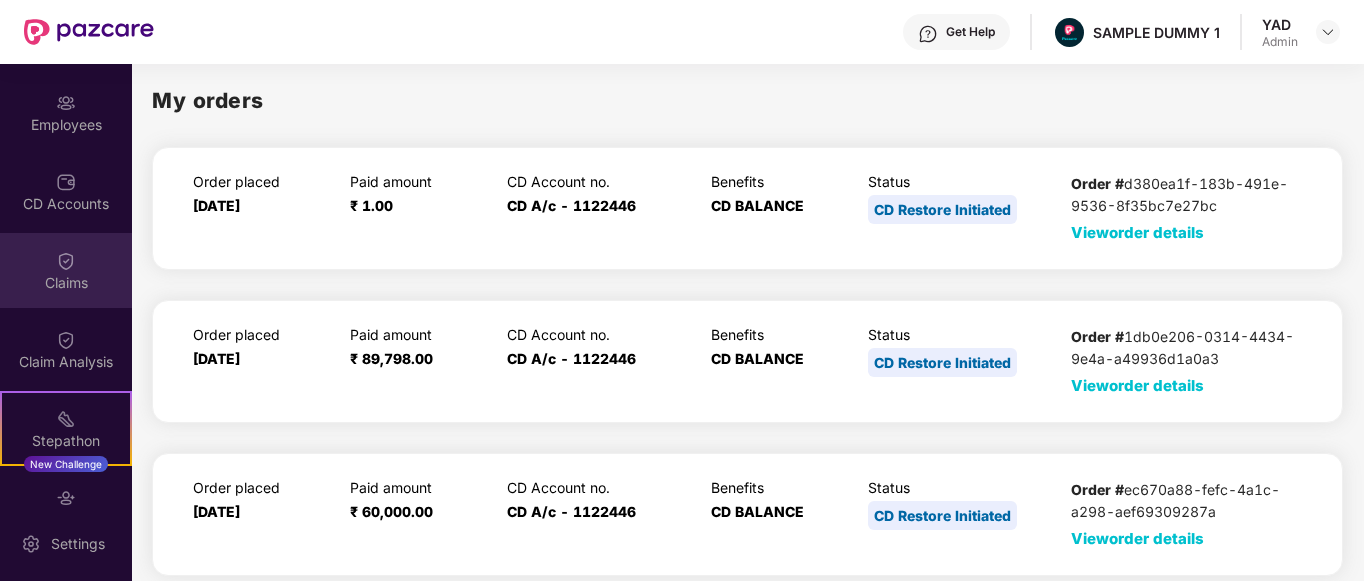 click on "Claims" at bounding box center [66, 270] 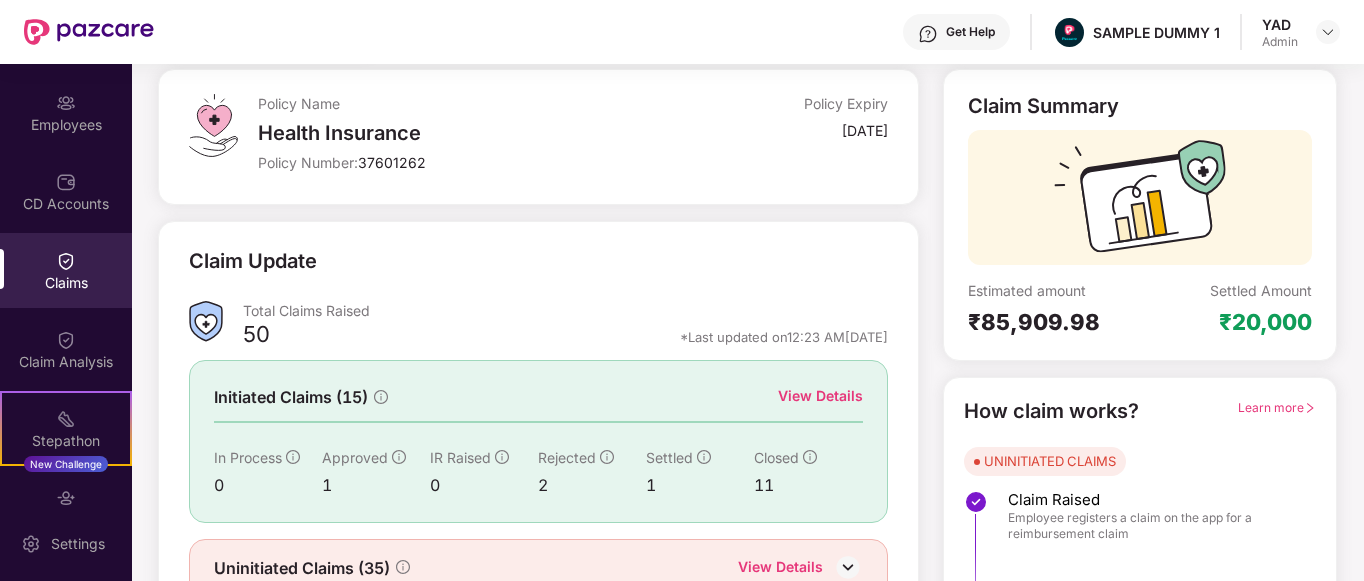 scroll, scrollTop: 107, scrollLeft: 0, axis: vertical 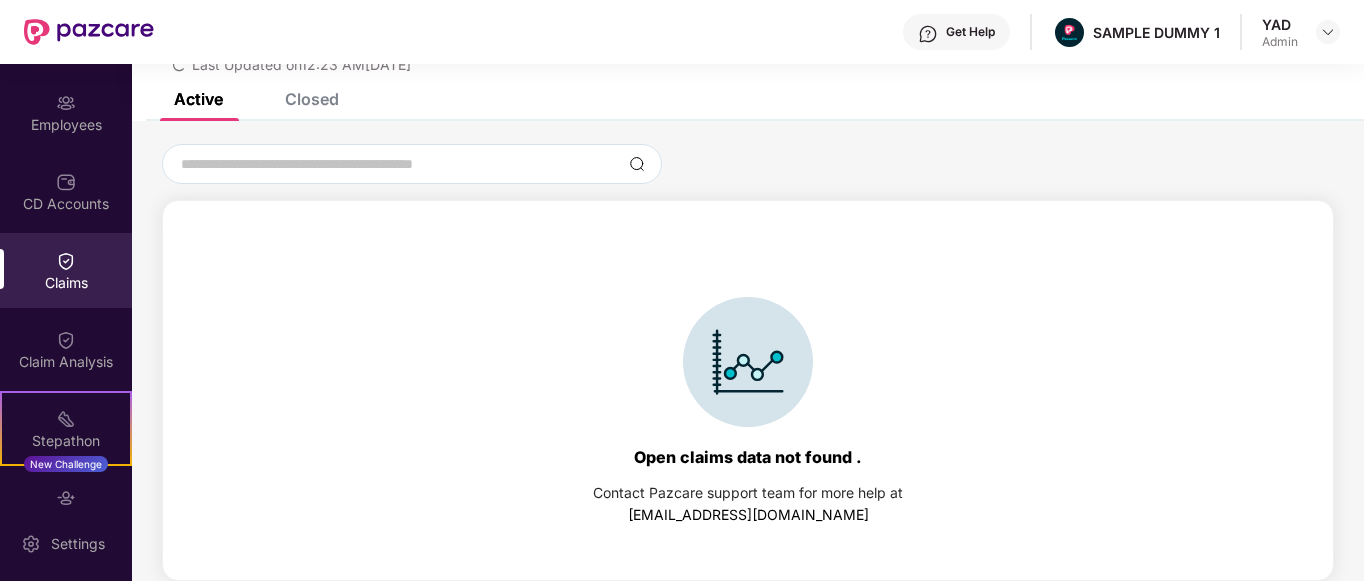 click on "Closed" at bounding box center (297, 99) 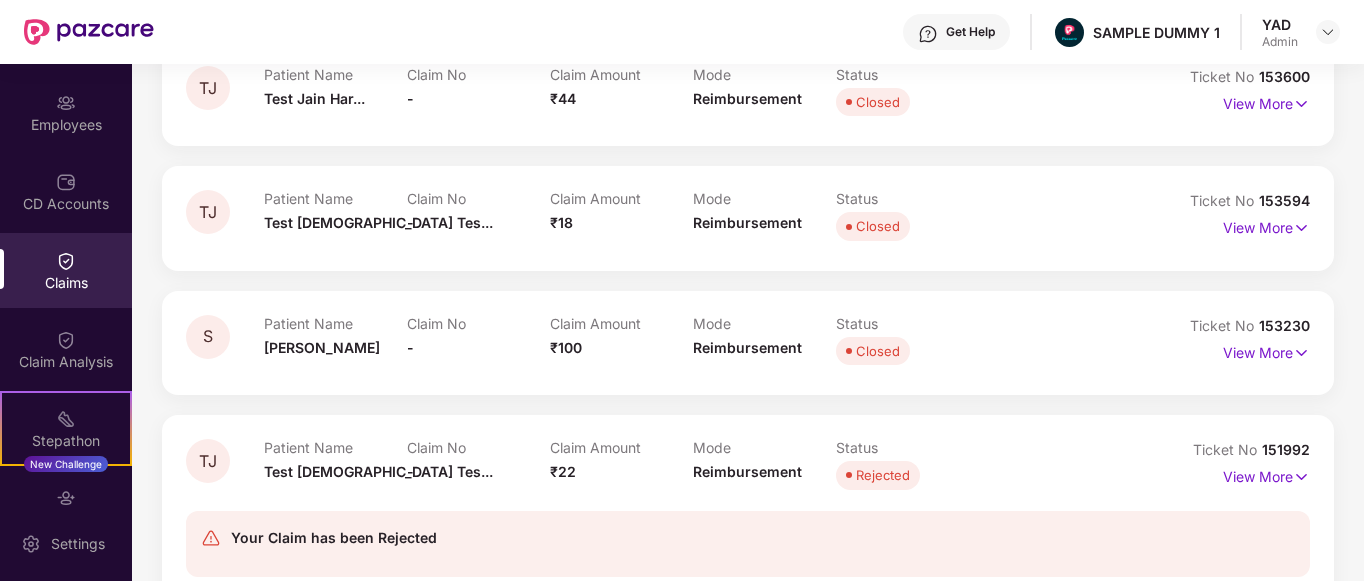 scroll, scrollTop: 244, scrollLeft: 0, axis: vertical 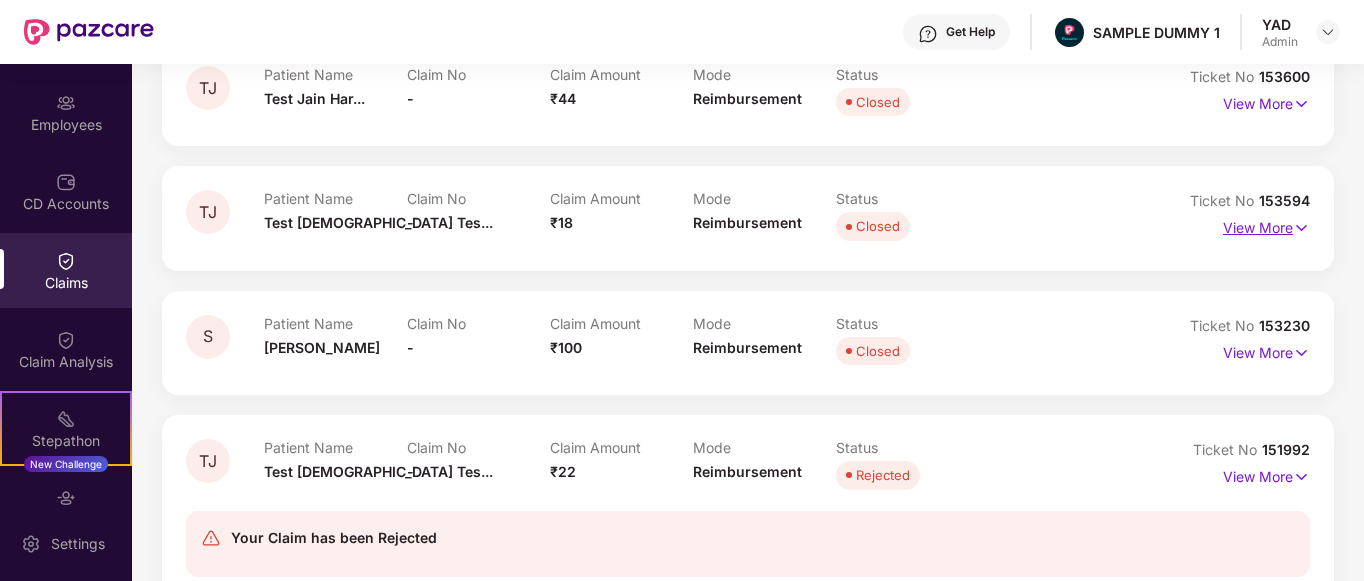 click on "View More" at bounding box center (1266, 225) 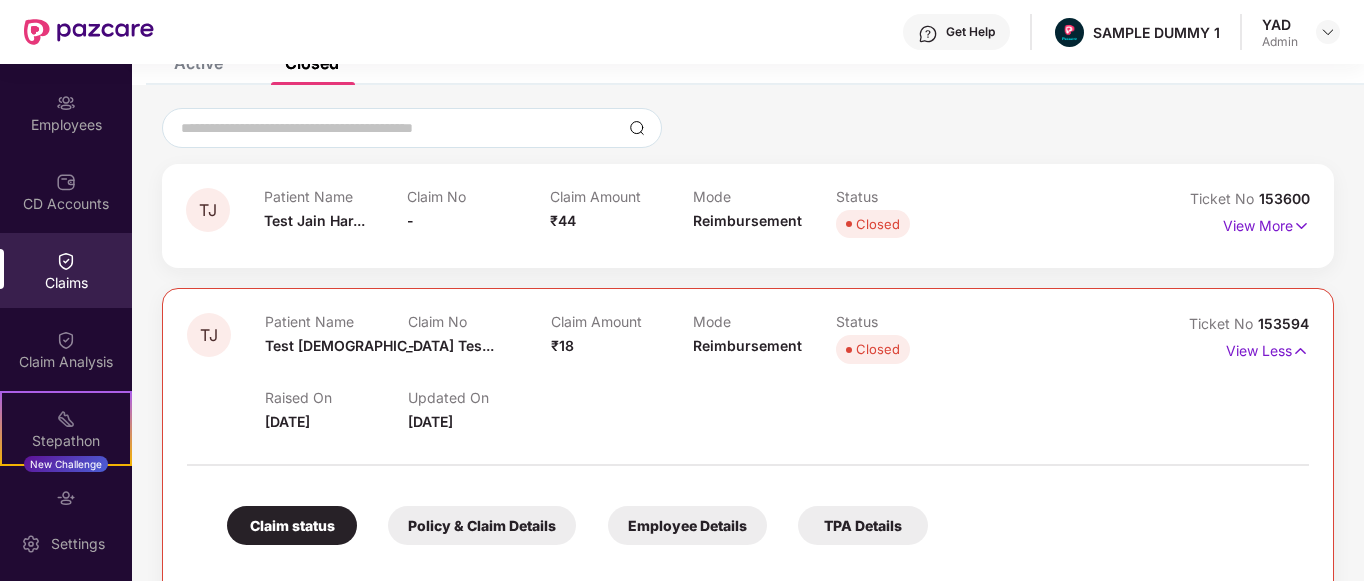 scroll, scrollTop: 126, scrollLeft: 0, axis: vertical 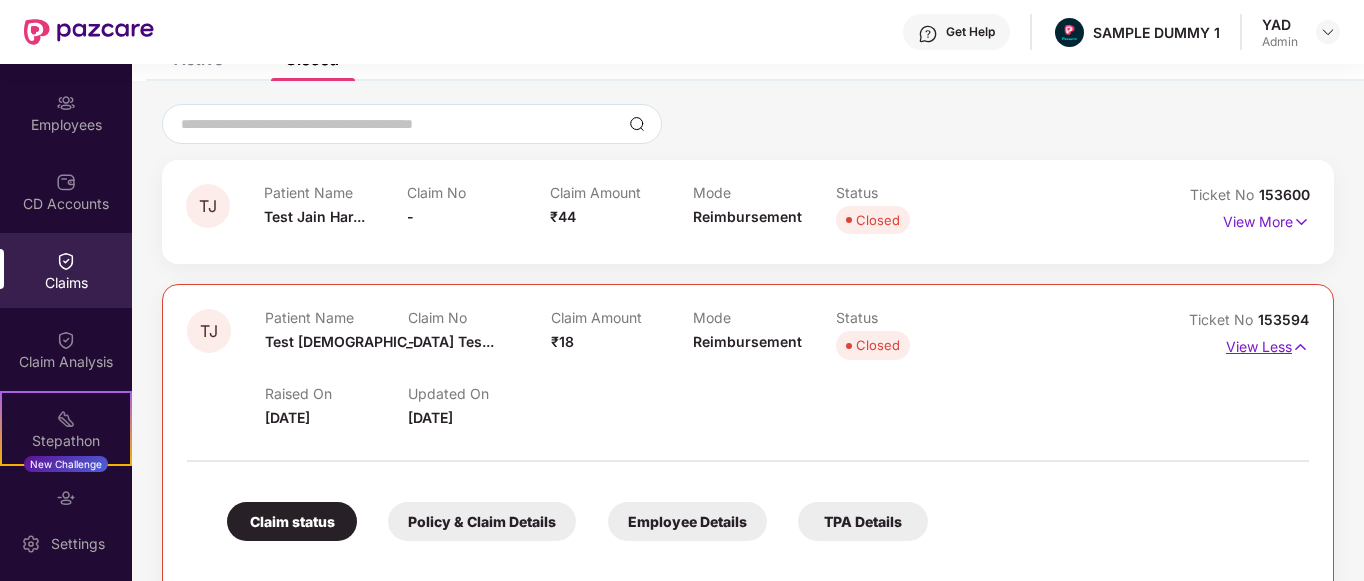click on "View Less" at bounding box center (1267, 344) 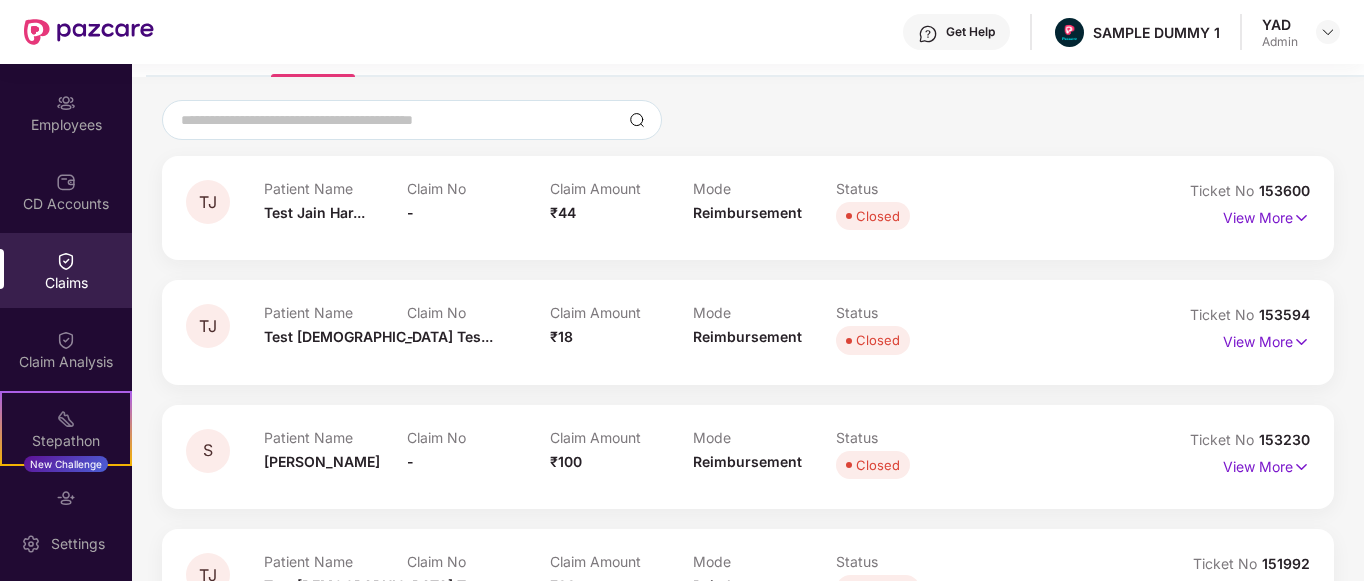 scroll, scrollTop: 0, scrollLeft: 0, axis: both 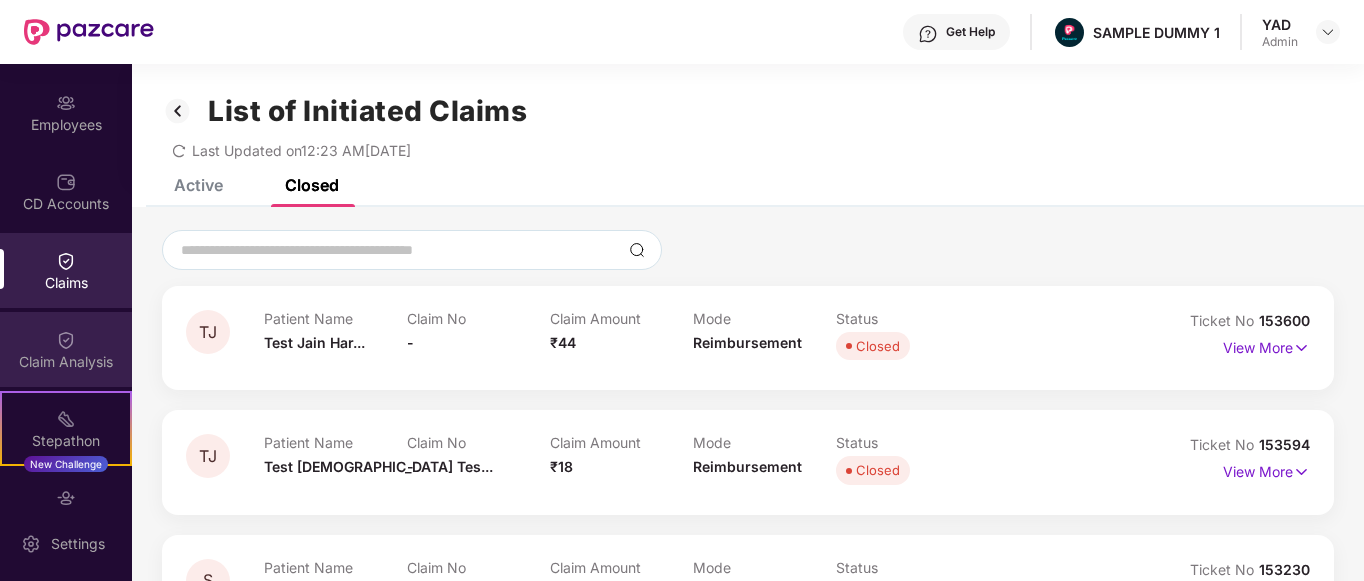 click at bounding box center (66, 340) 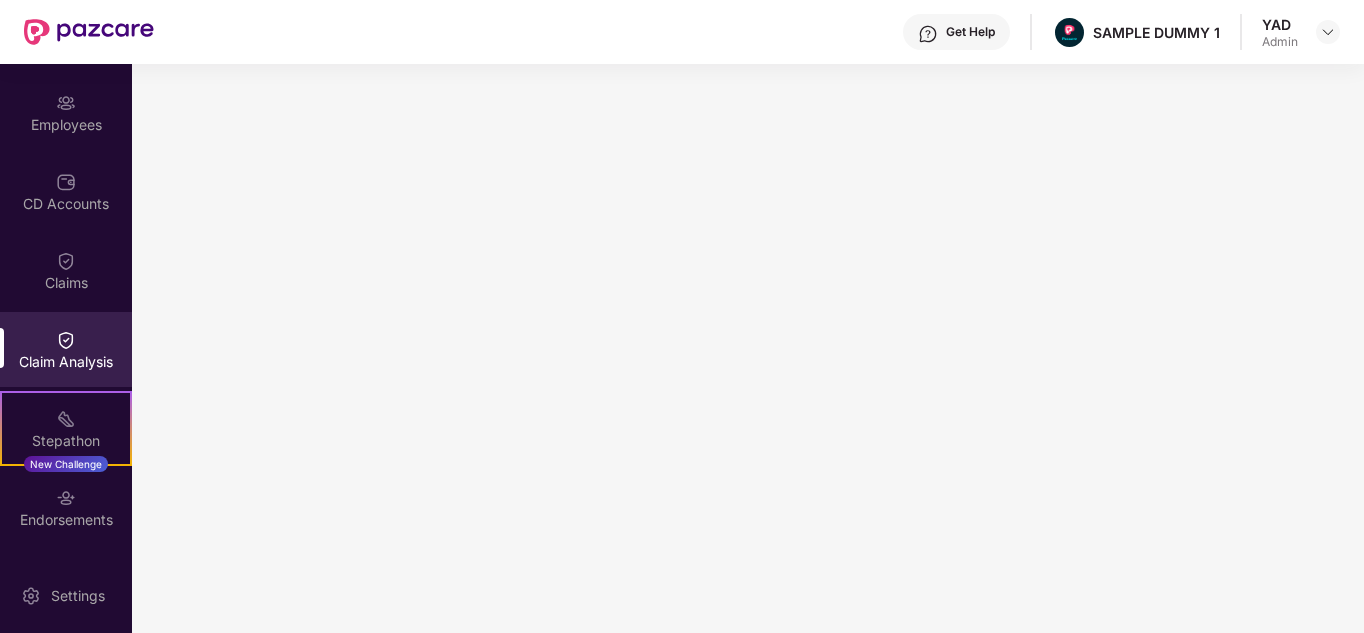 scroll, scrollTop: 147, scrollLeft: 0, axis: vertical 